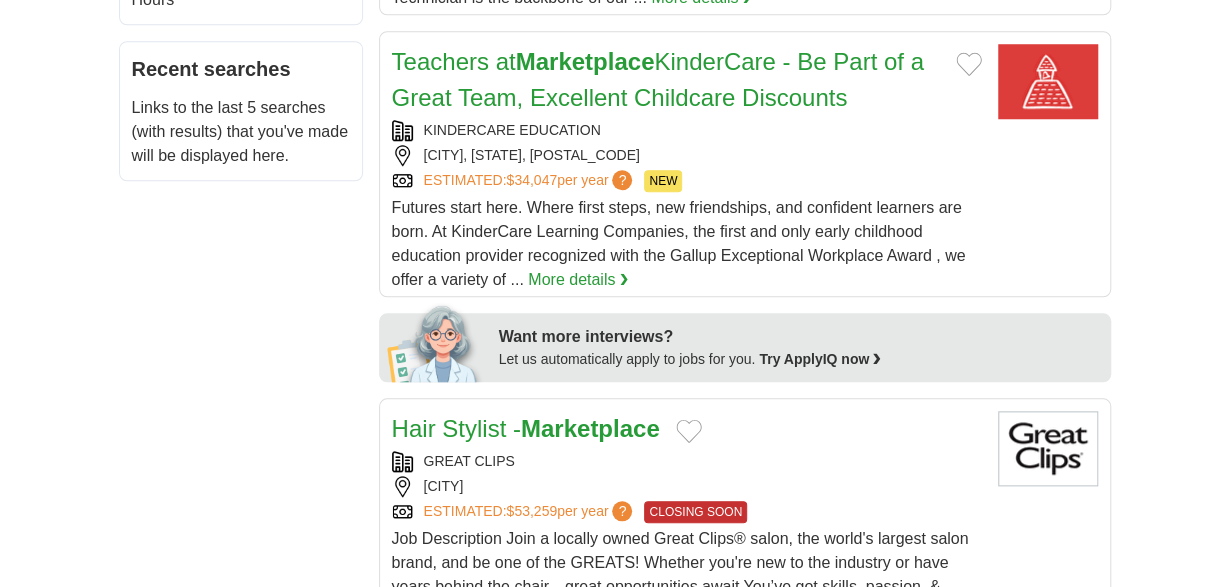 scroll, scrollTop: 0, scrollLeft: 0, axis: both 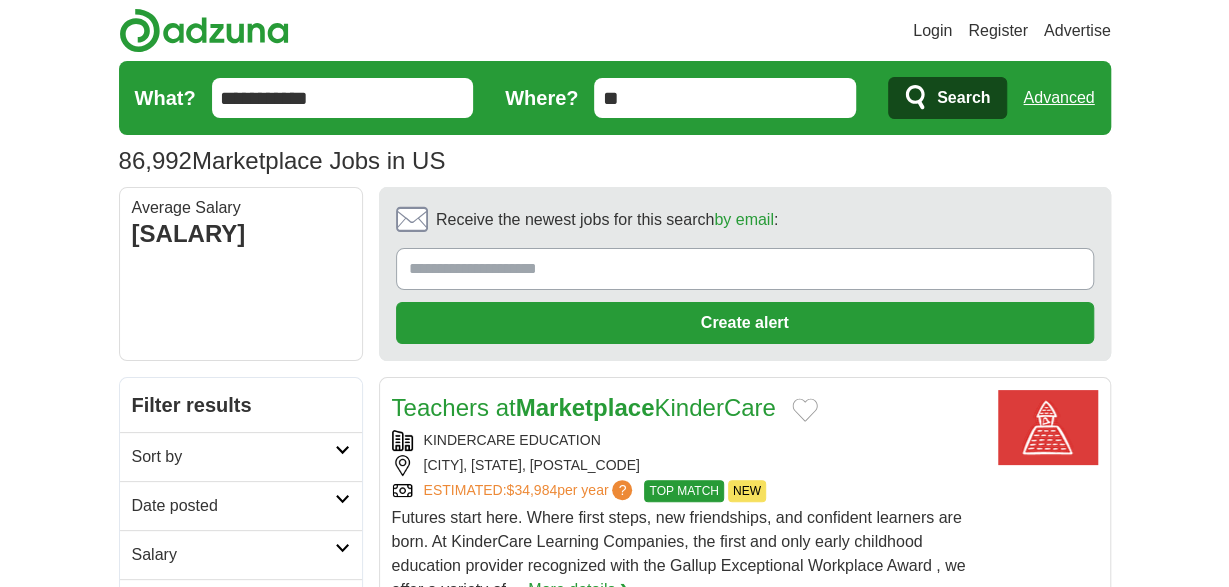 click on "**********" at bounding box center (343, 98) 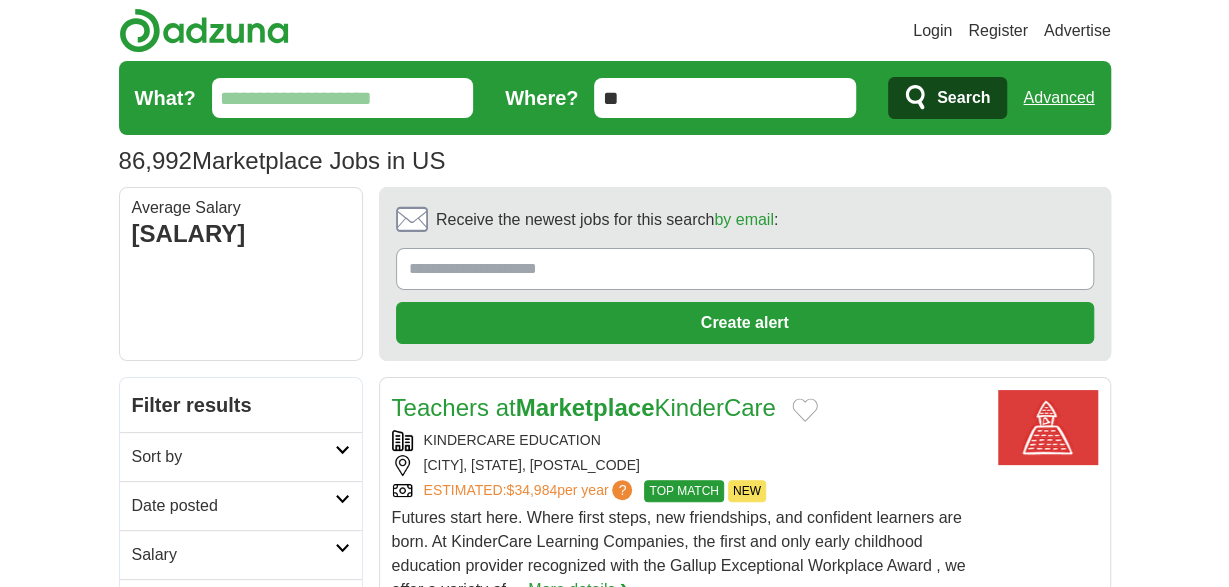 type 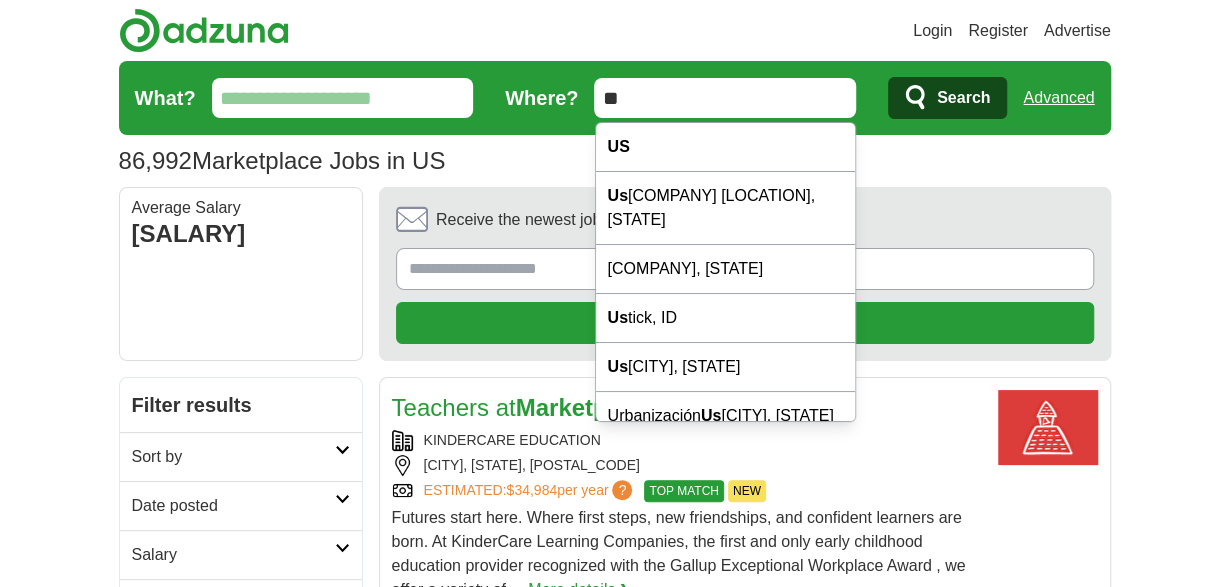 type on "*" 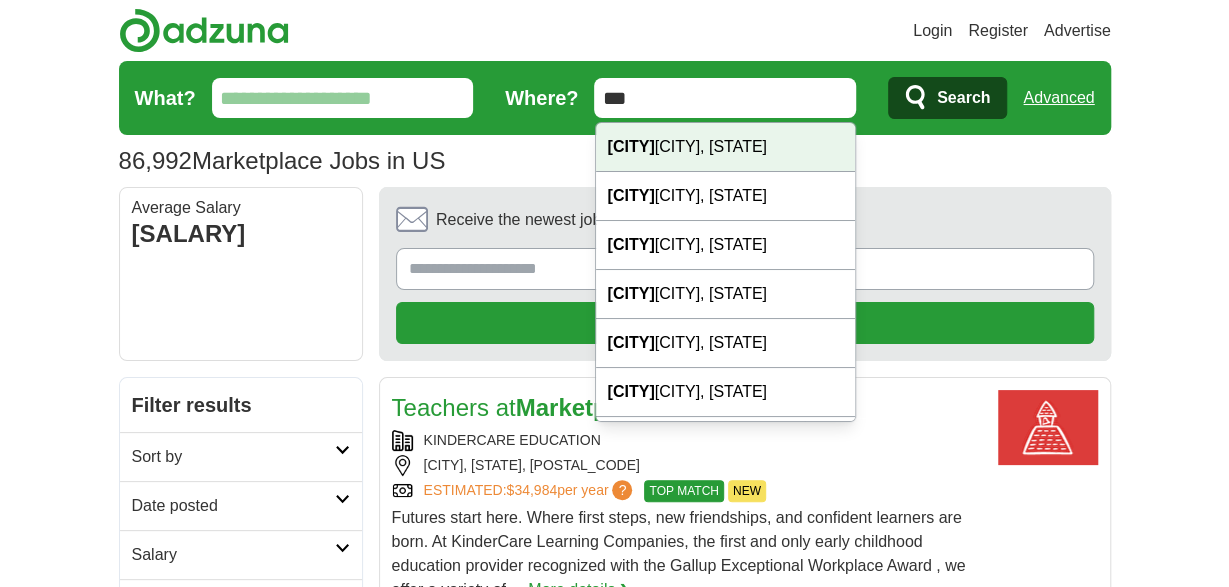 type on "***" 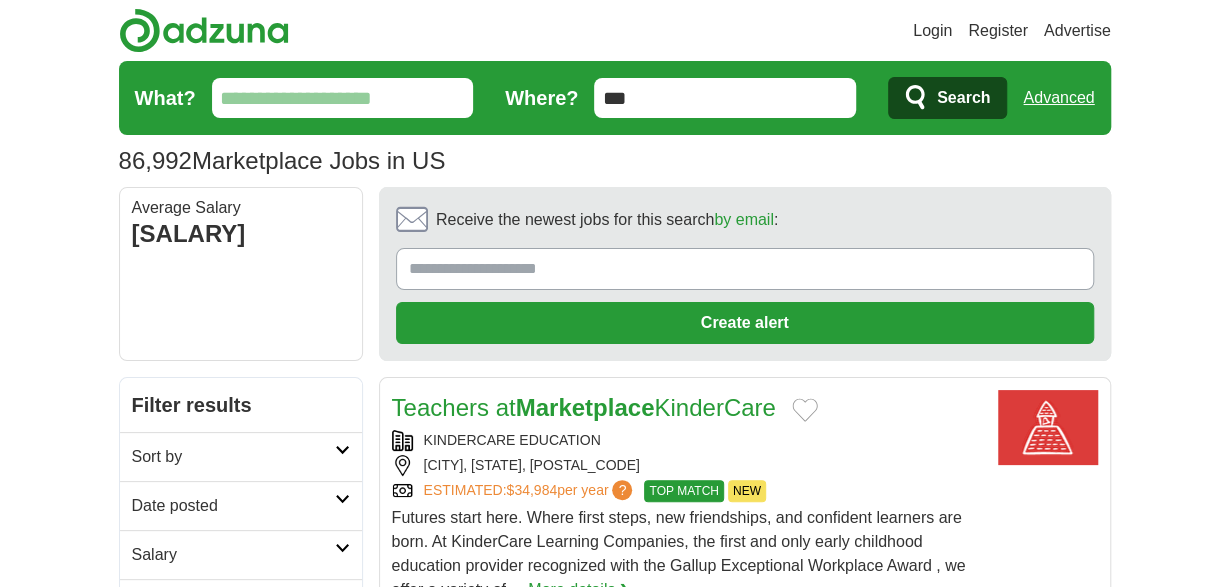 click 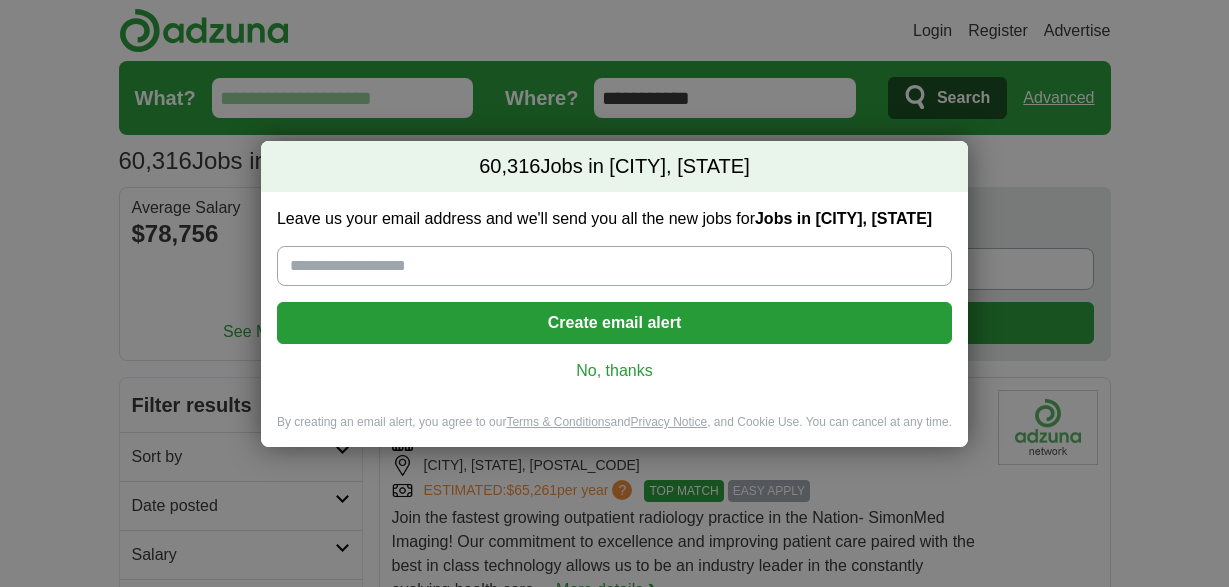 scroll, scrollTop: 0, scrollLeft: 0, axis: both 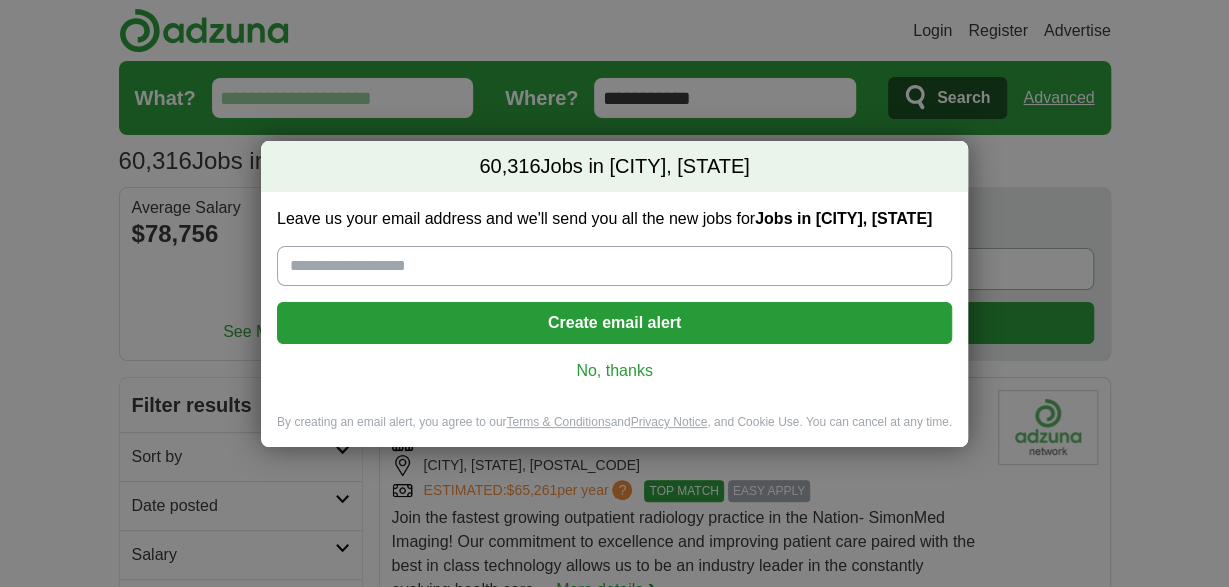 click on "No, thanks" at bounding box center (614, 371) 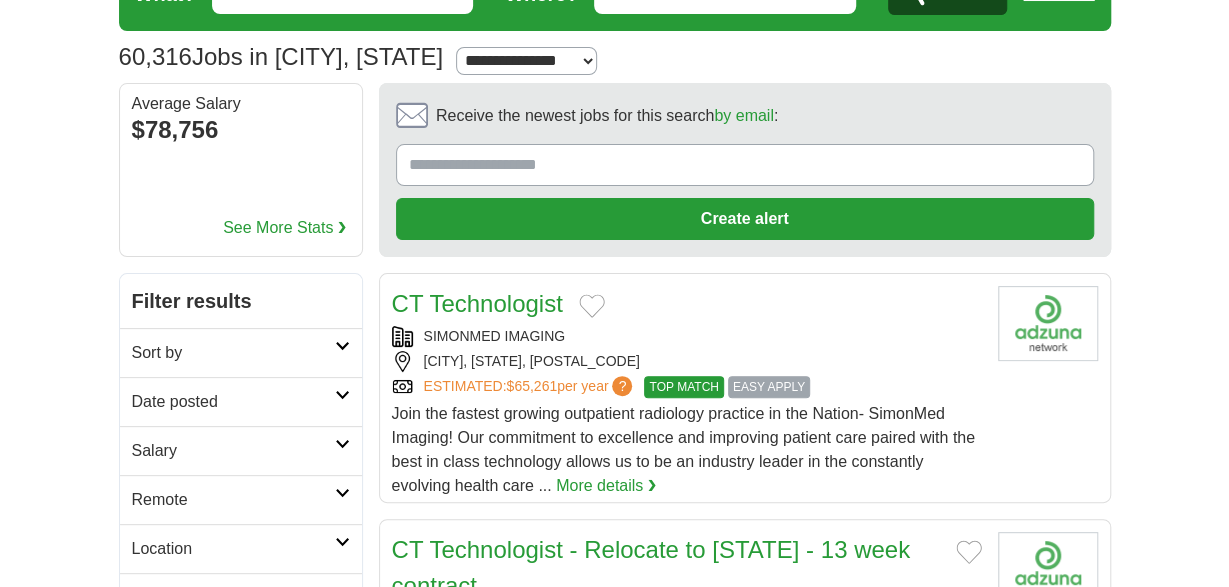 scroll, scrollTop: 156, scrollLeft: 0, axis: vertical 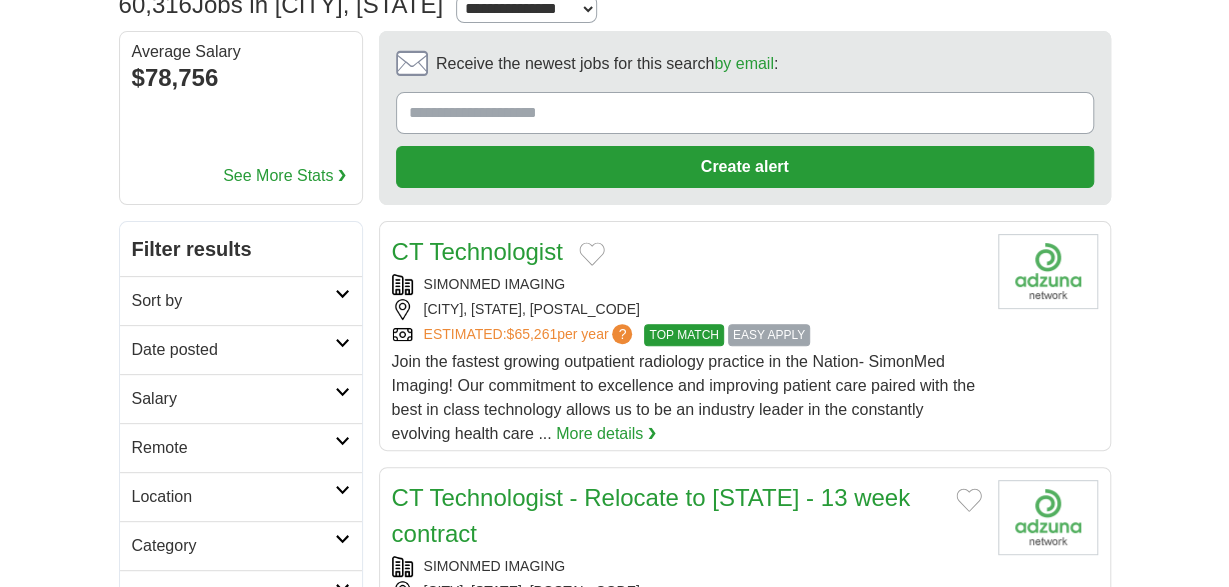 click at bounding box center [342, 392] 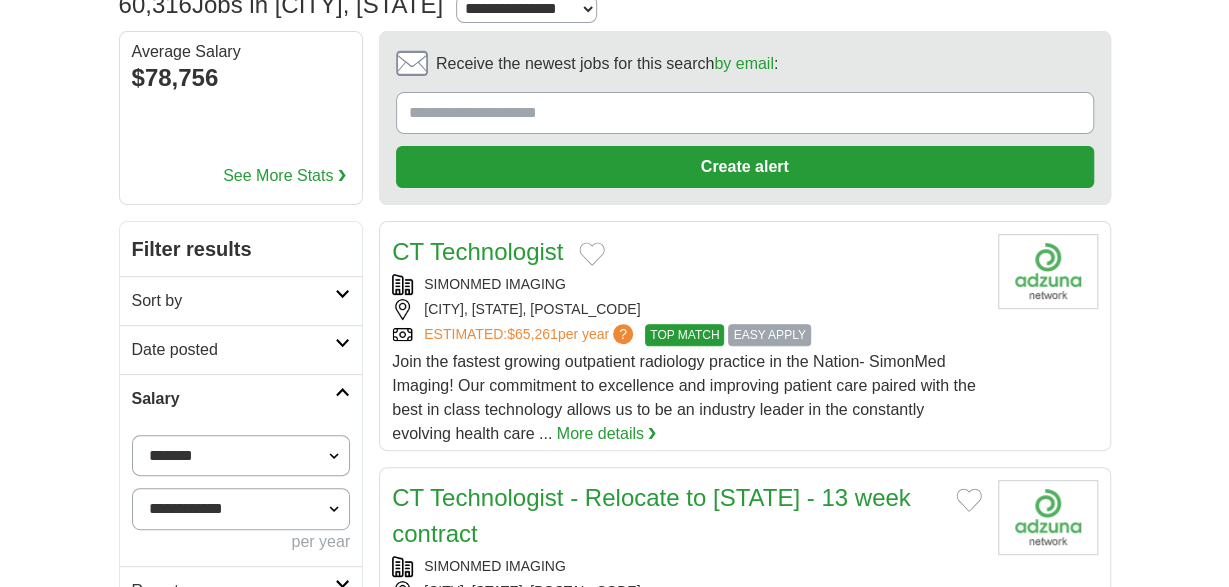 click on "**********" at bounding box center (241, 455) 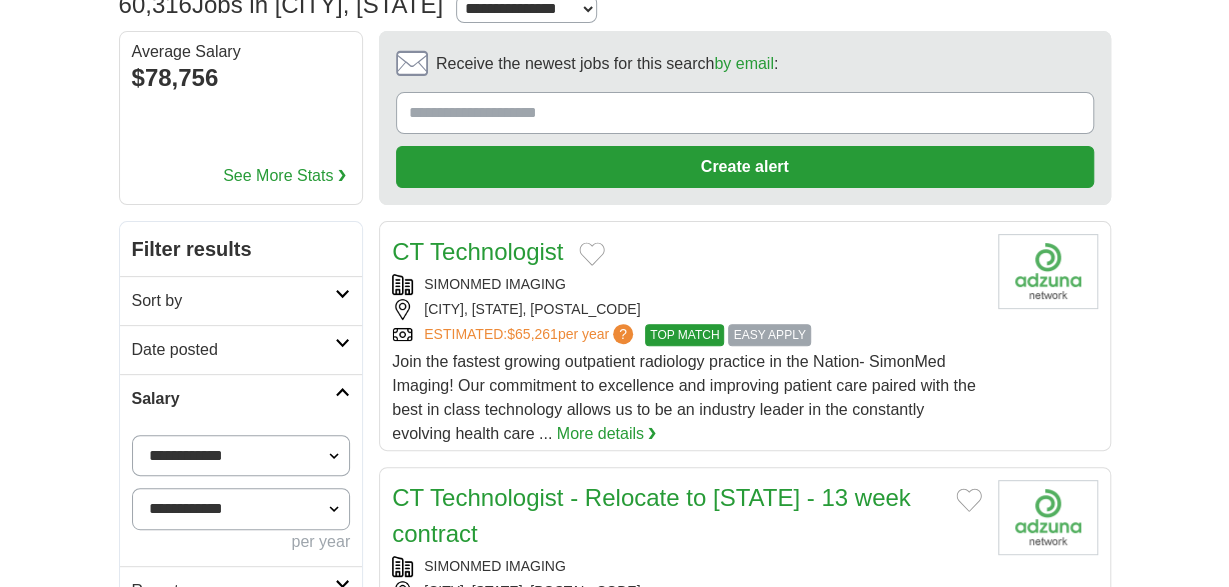 click on "**********" at bounding box center [0, 0] 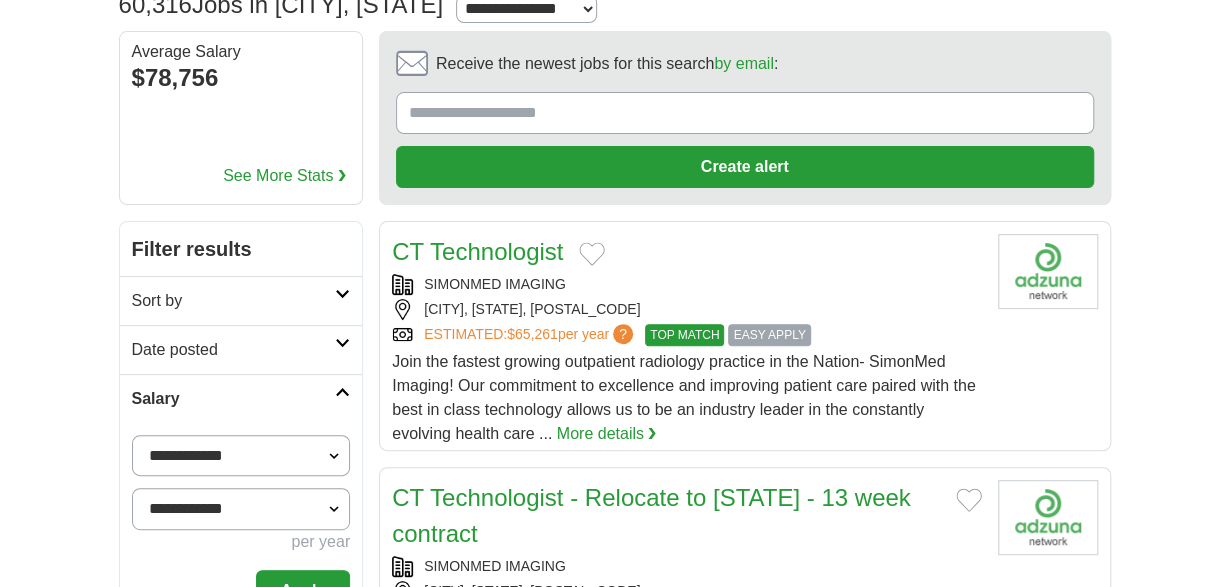 click on "**********" at bounding box center (241, 508) 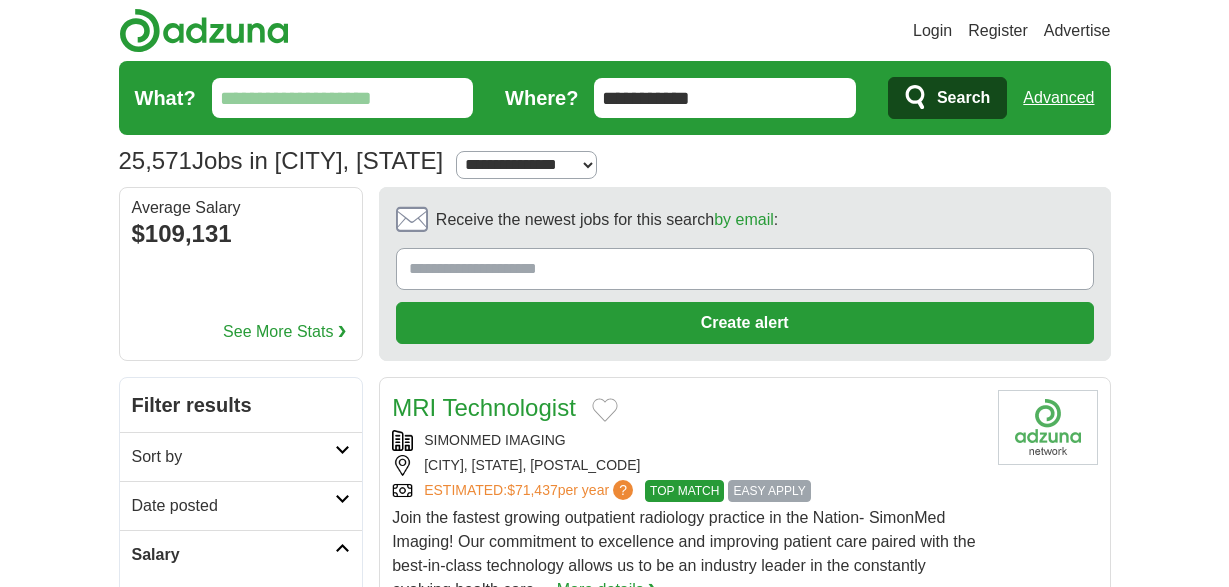 scroll, scrollTop: 0, scrollLeft: 0, axis: both 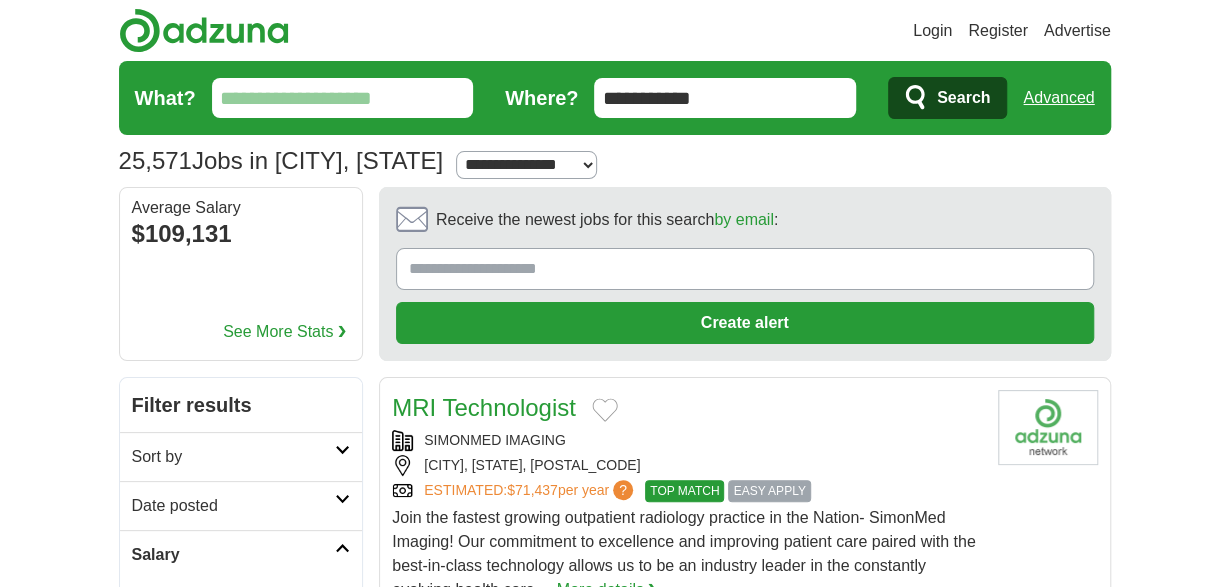 click on "Login
Register
Advertise
25,571
Jobs in Houston, TX
from $70,000
Salary
Select a salary range
Salary from
from $10,000
from $20,000
from $40,000
from $60,000
from $80,000
from $100,000
per year
US" at bounding box center (614, 1853) 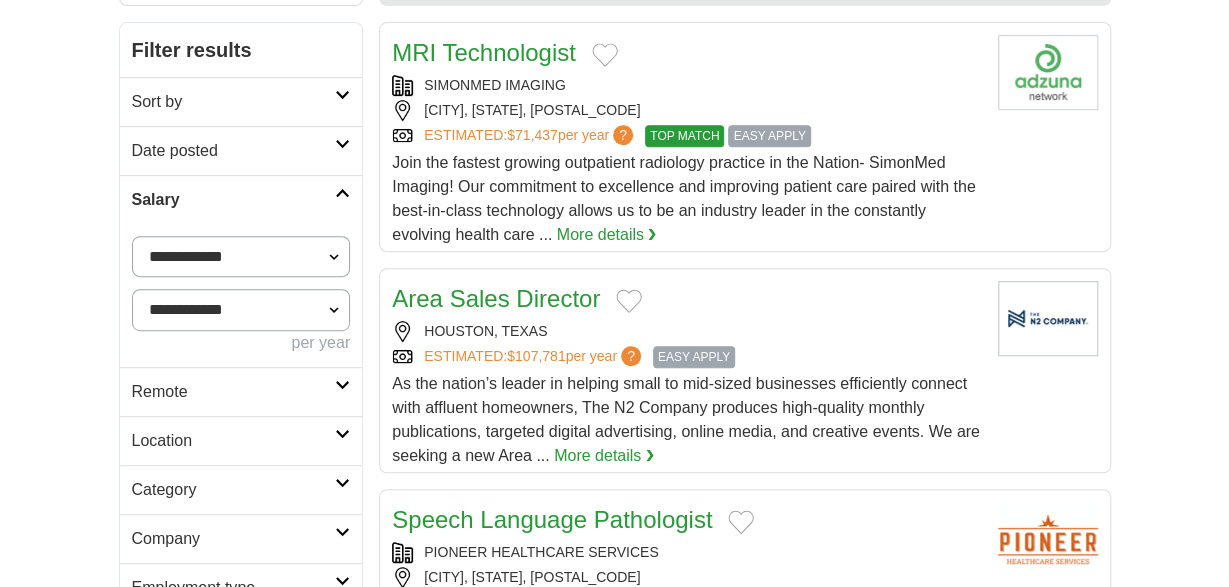 scroll, scrollTop: 364, scrollLeft: 0, axis: vertical 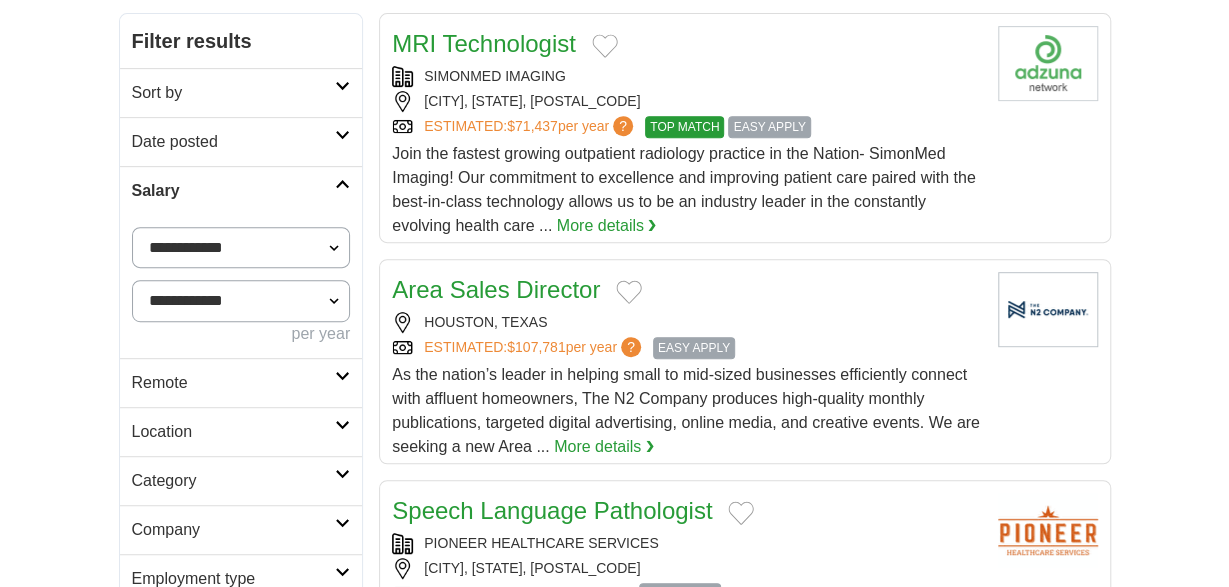 click on "Remote" at bounding box center (234, 383) 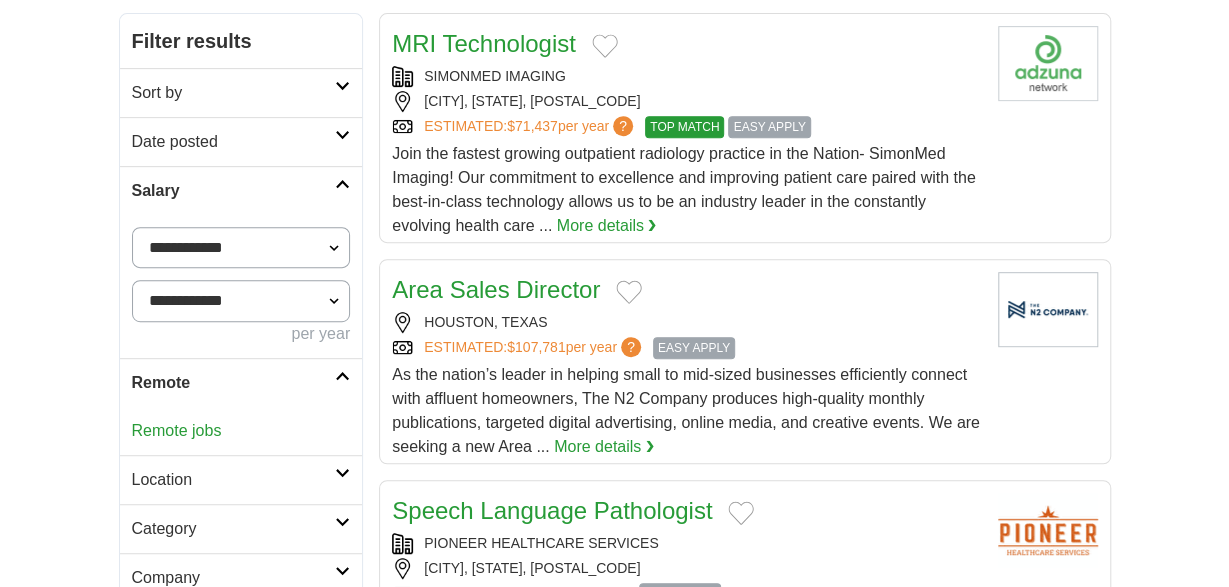 click on "Remote jobs" at bounding box center (177, 430) 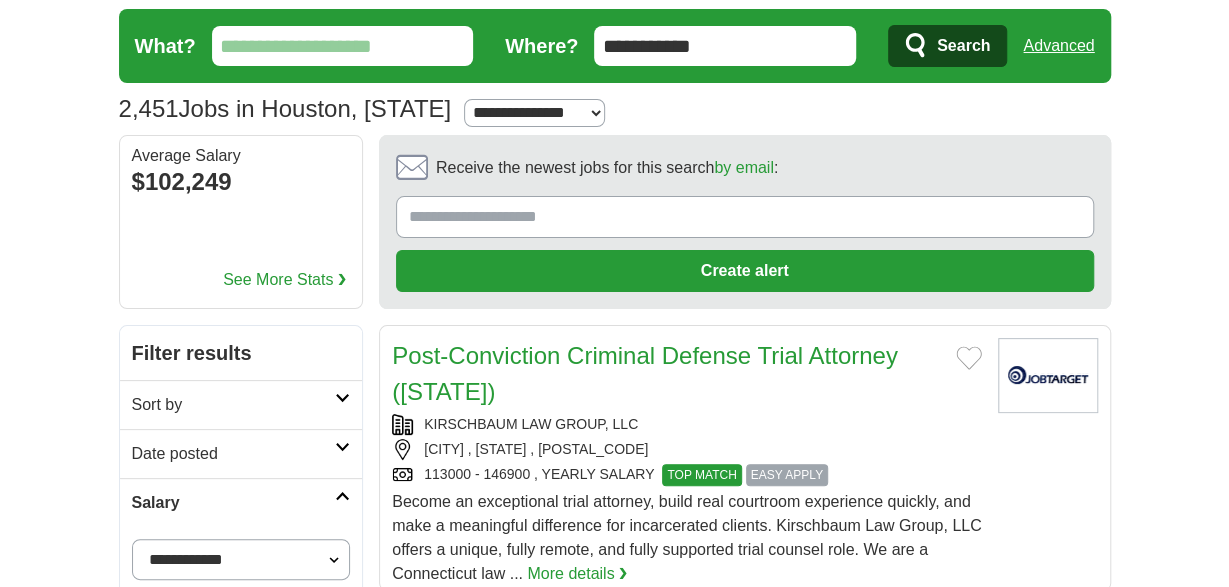 scroll, scrollTop: 156, scrollLeft: 0, axis: vertical 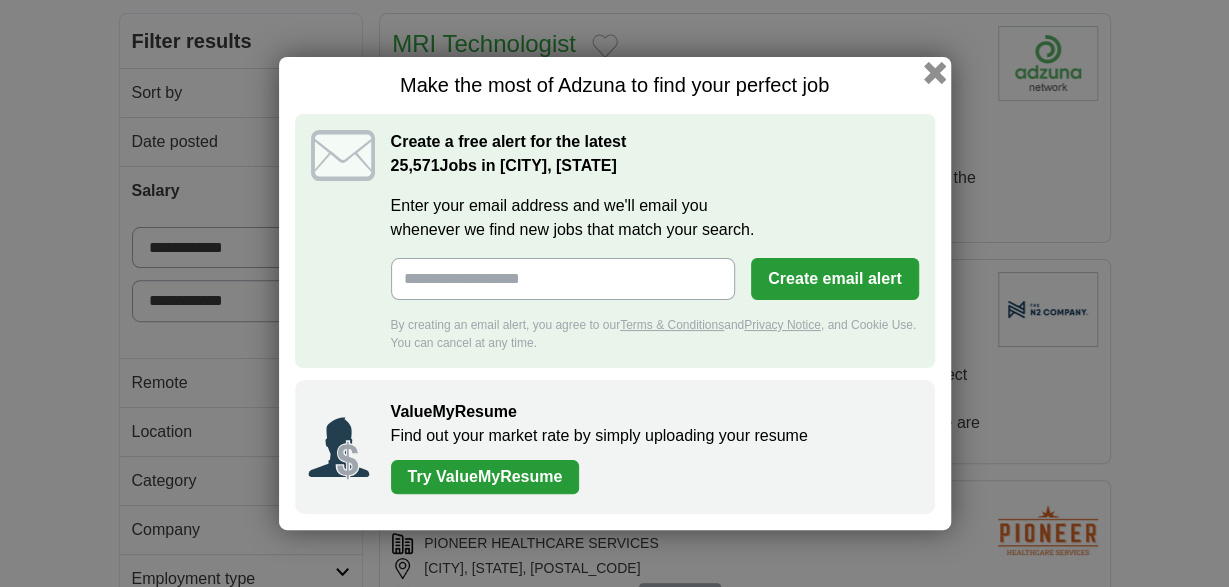 click at bounding box center (934, 73) 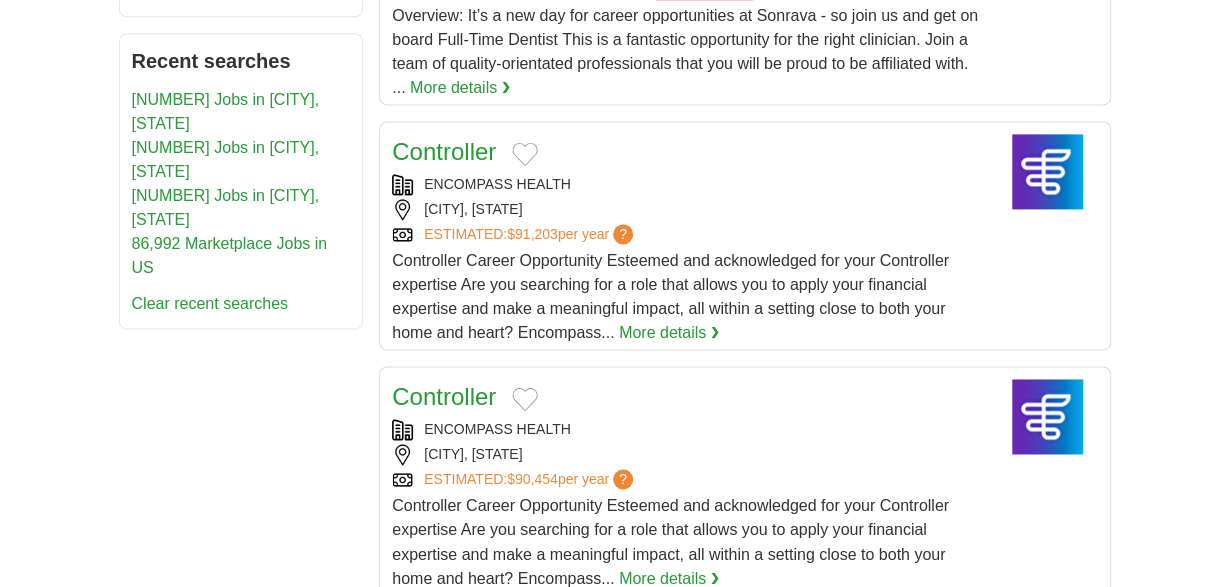 scroll, scrollTop: 1352, scrollLeft: 0, axis: vertical 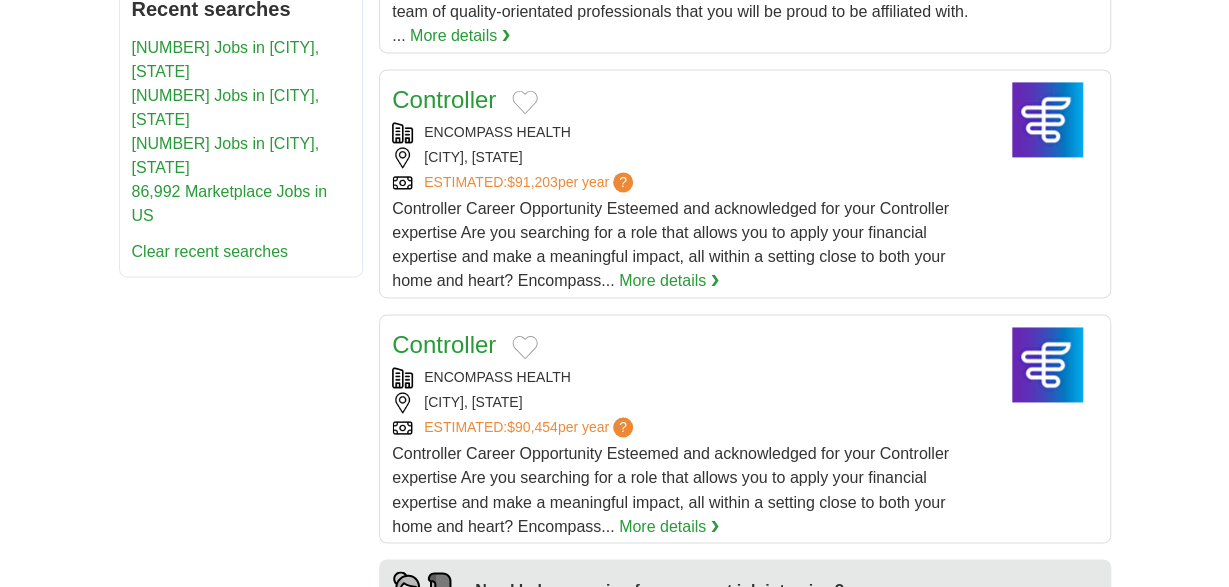 click on "More details ❯" at bounding box center (669, 281) 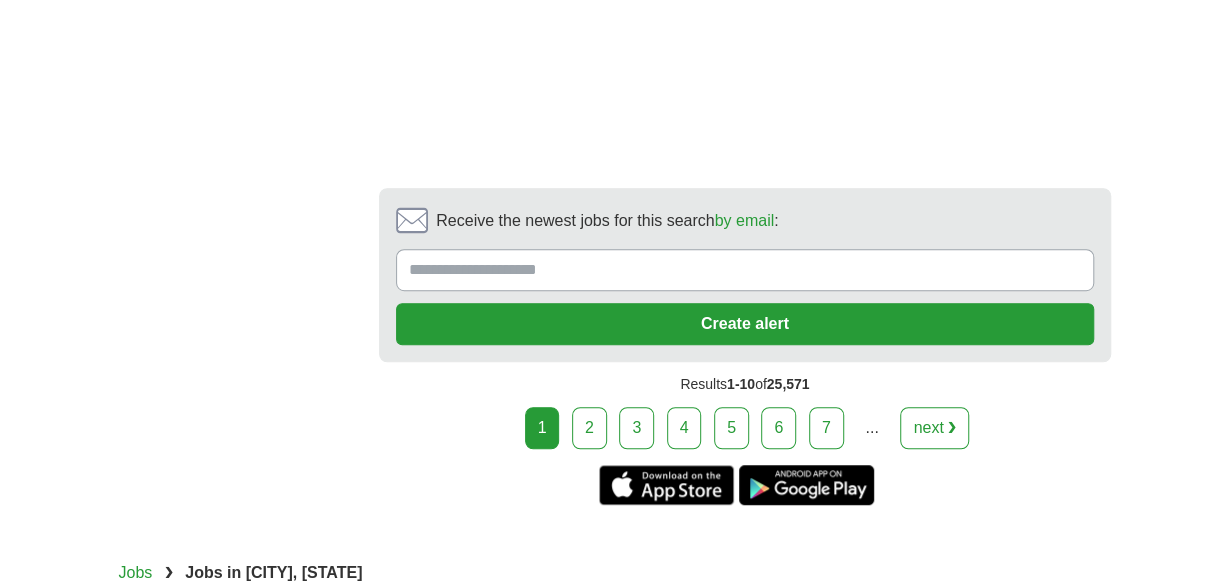 scroll, scrollTop: 4212, scrollLeft: 0, axis: vertical 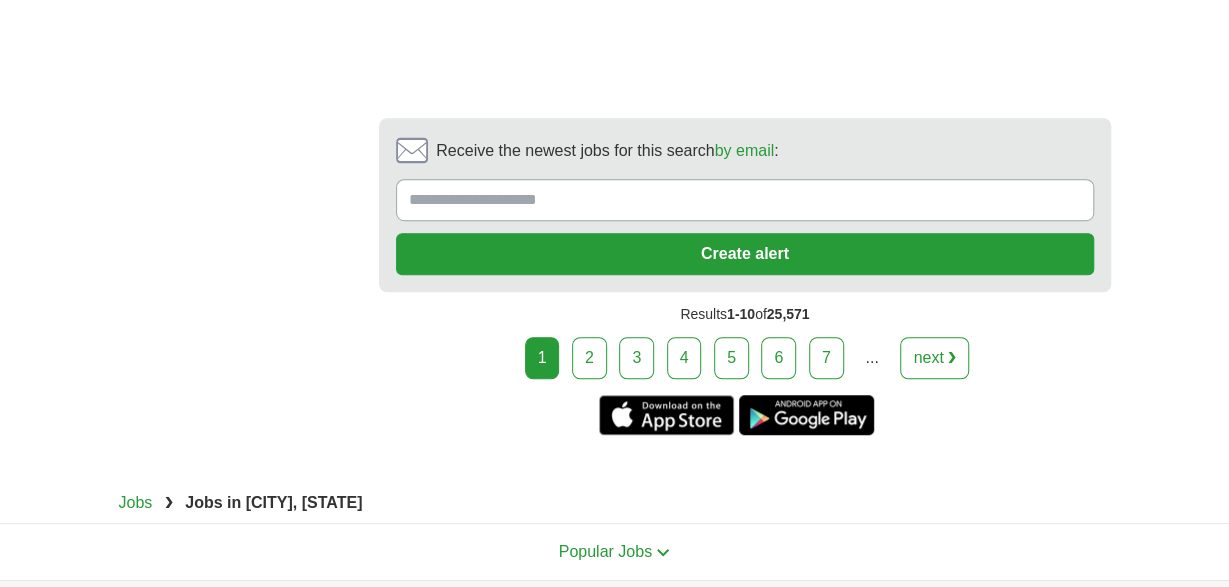 click on "next ❯" at bounding box center [934, 358] 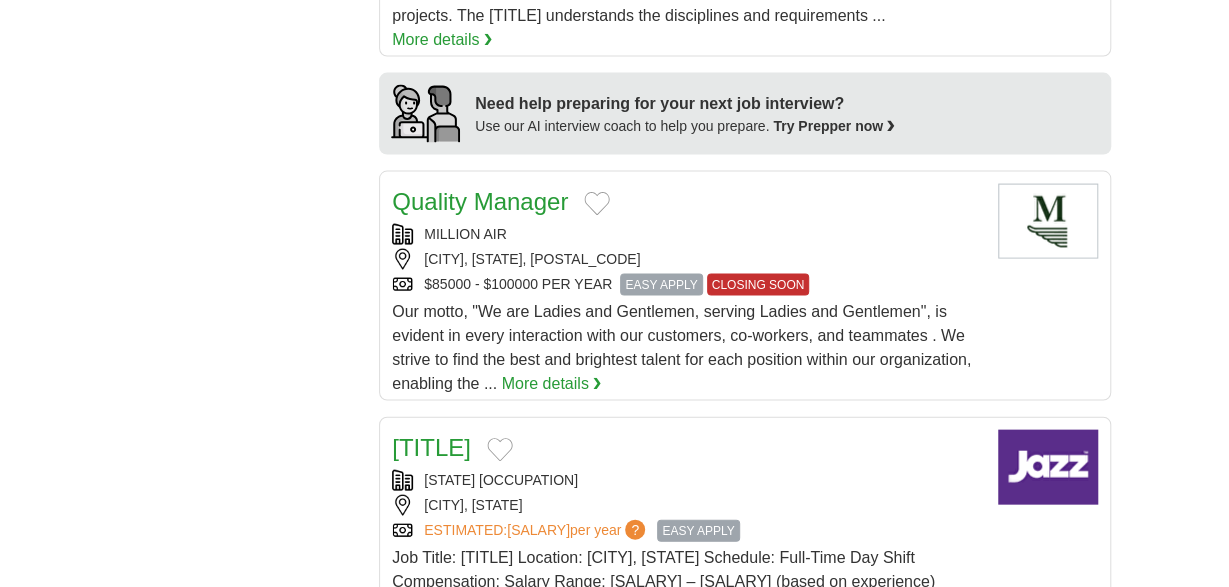 scroll, scrollTop: 1924, scrollLeft: 0, axis: vertical 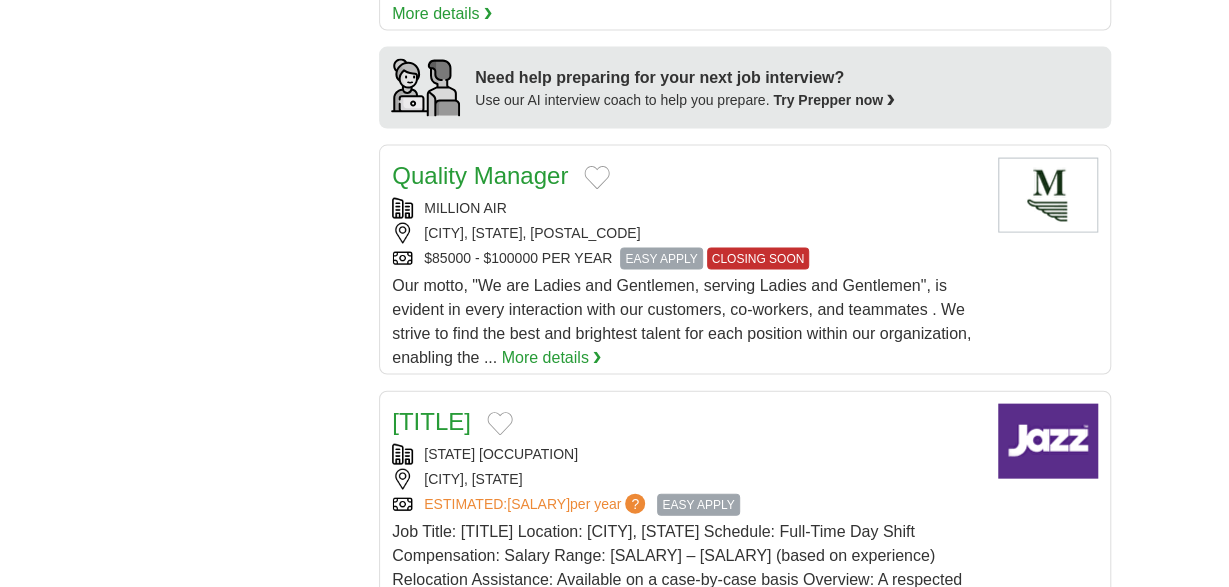 click on "More details ❯" at bounding box center (552, 358) 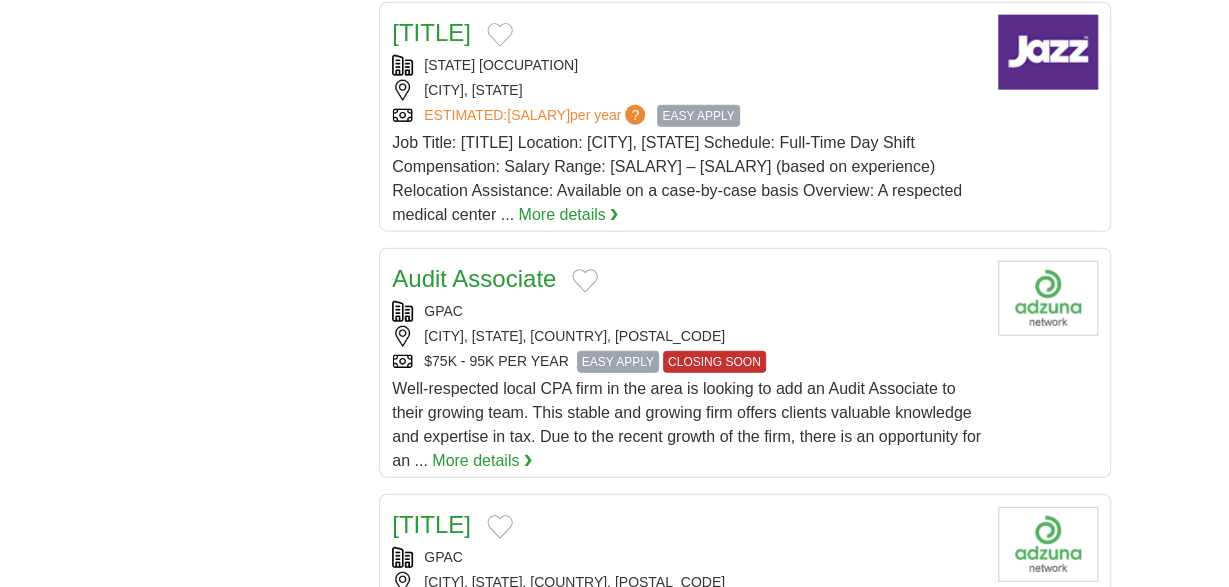 scroll, scrollTop: 2340, scrollLeft: 0, axis: vertical 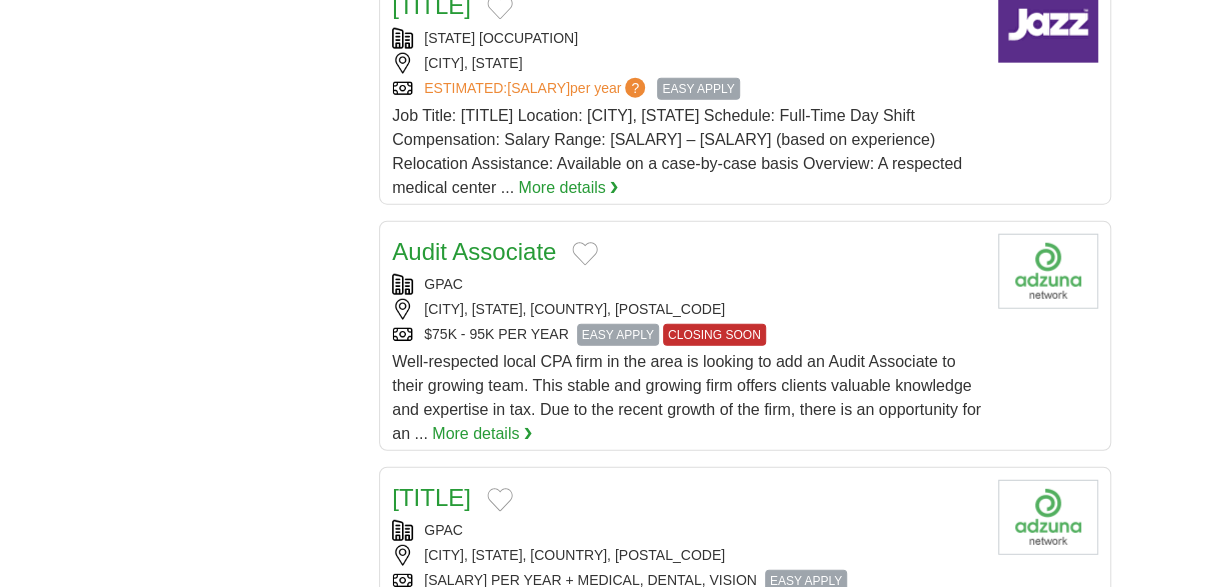 click on "More details ❯" at bounding box center [482, 434] 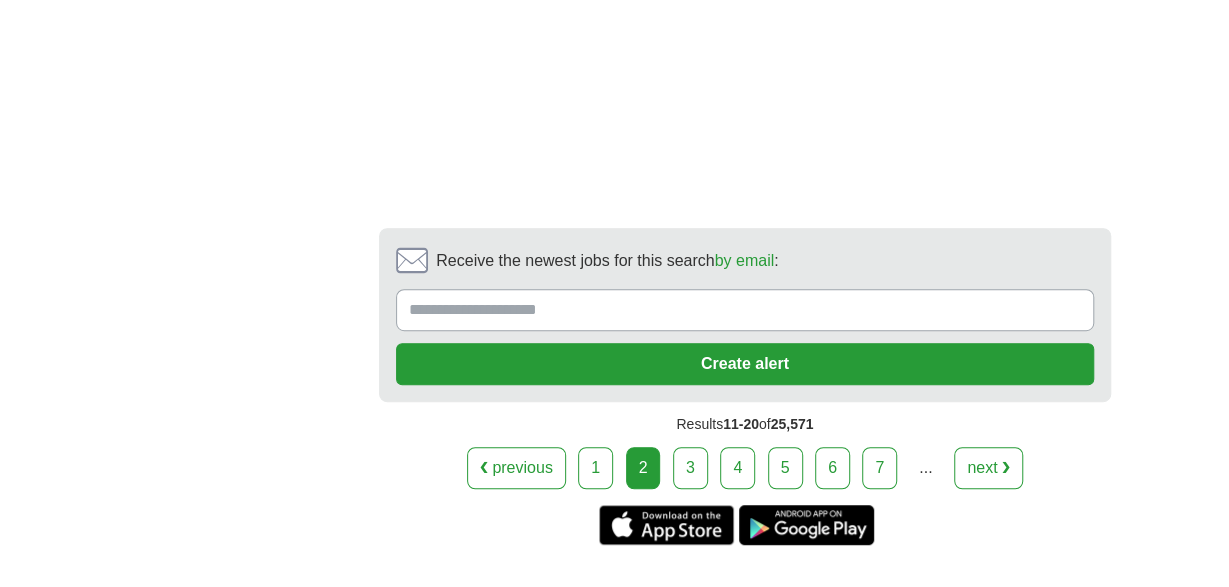 scroll, scrollTop: 4056, scrollLeft: 0, axis: vertical 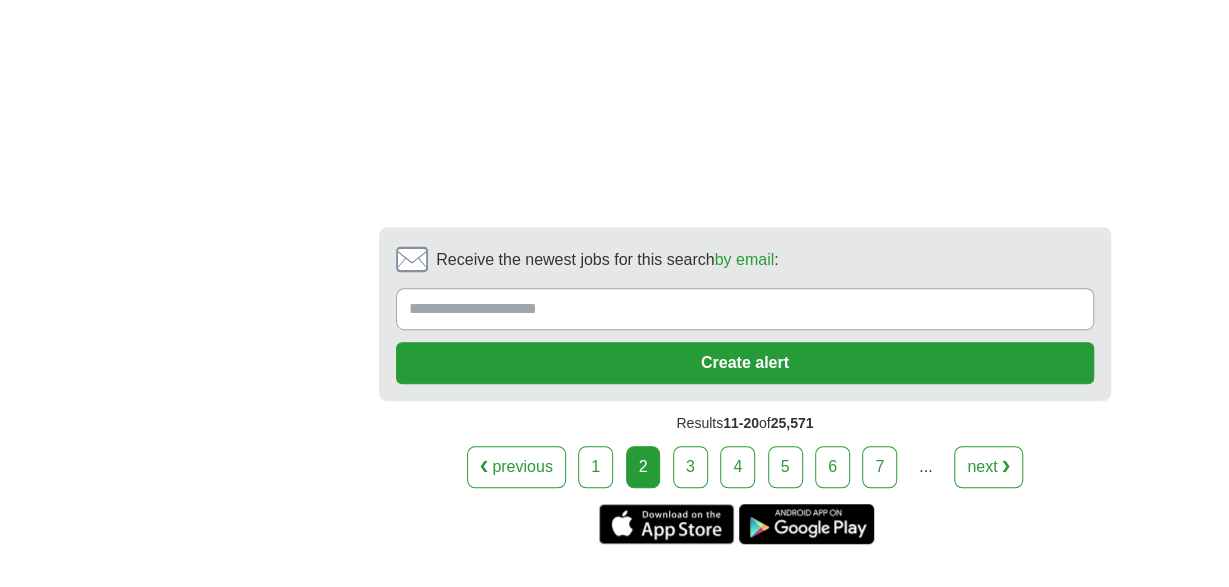 click on "next ❯" at bounding box center [988, 467] 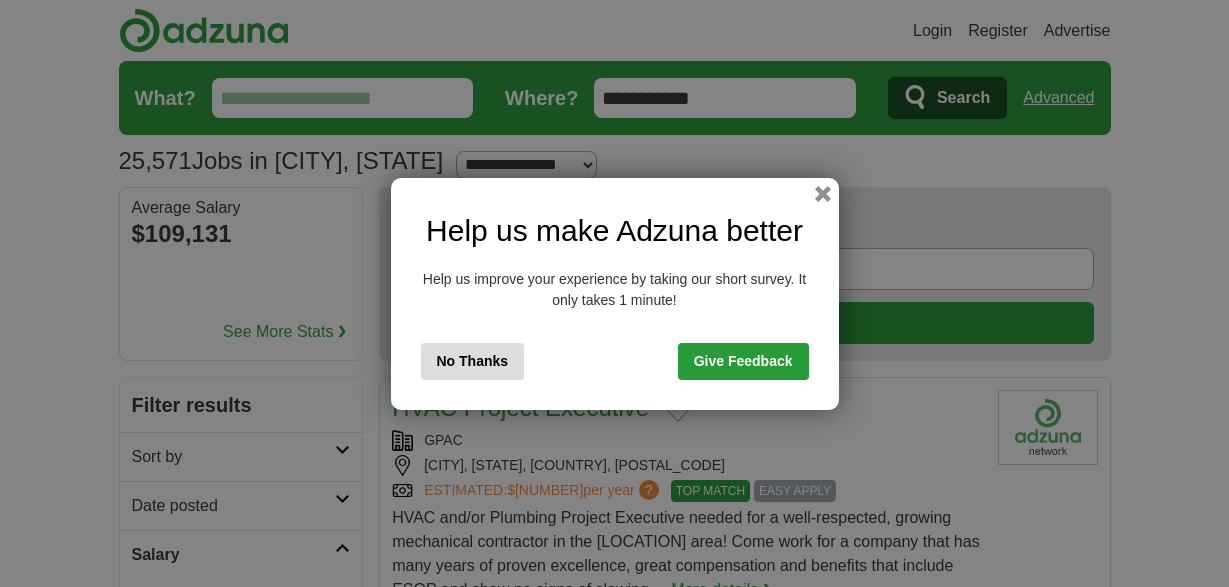 scroll, scrollTop: 0, scrollLeft: 0, axis: both 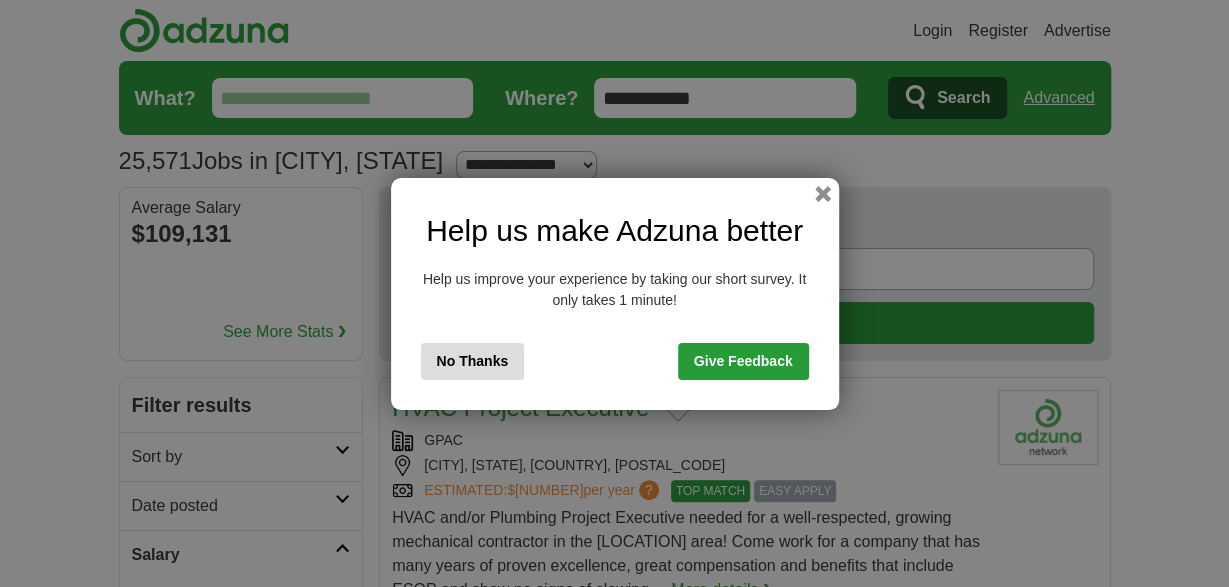 click on "No Thanks" at bounding box center (473, 361) 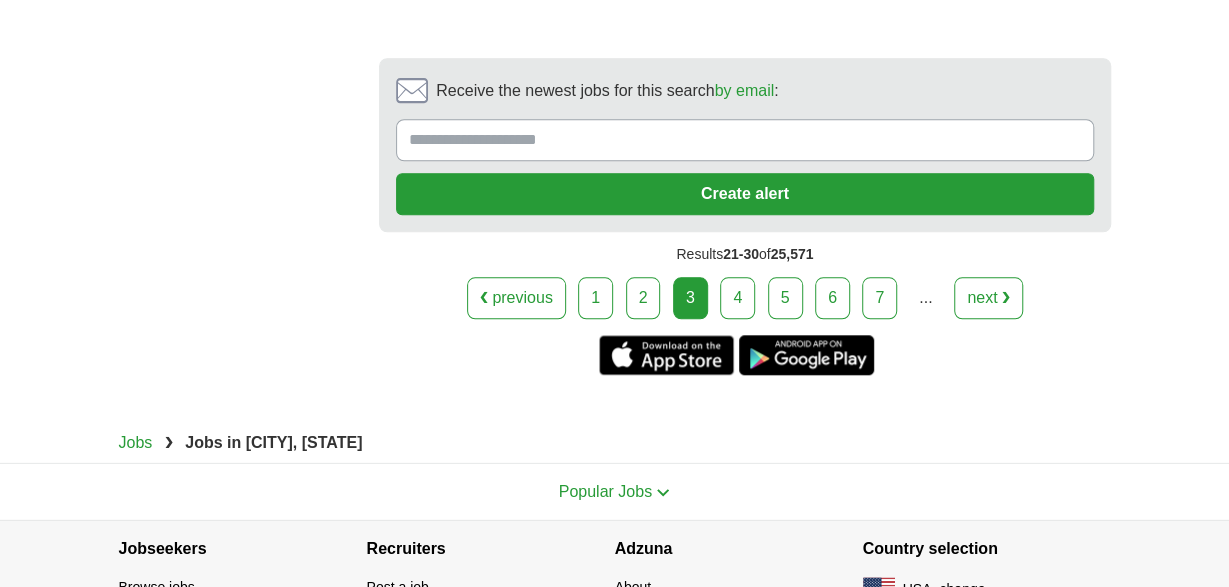 scroll, scrollTop: 4524, scrollLeft: 0, axis: vertical 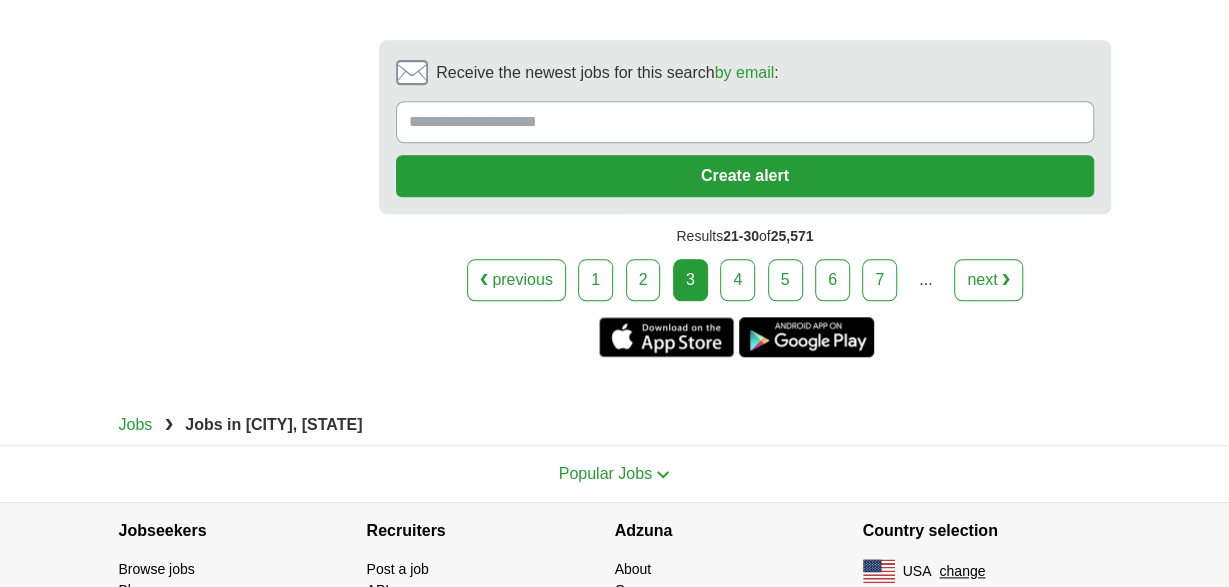 click on "next ❯" at bounding box center [988, 280] 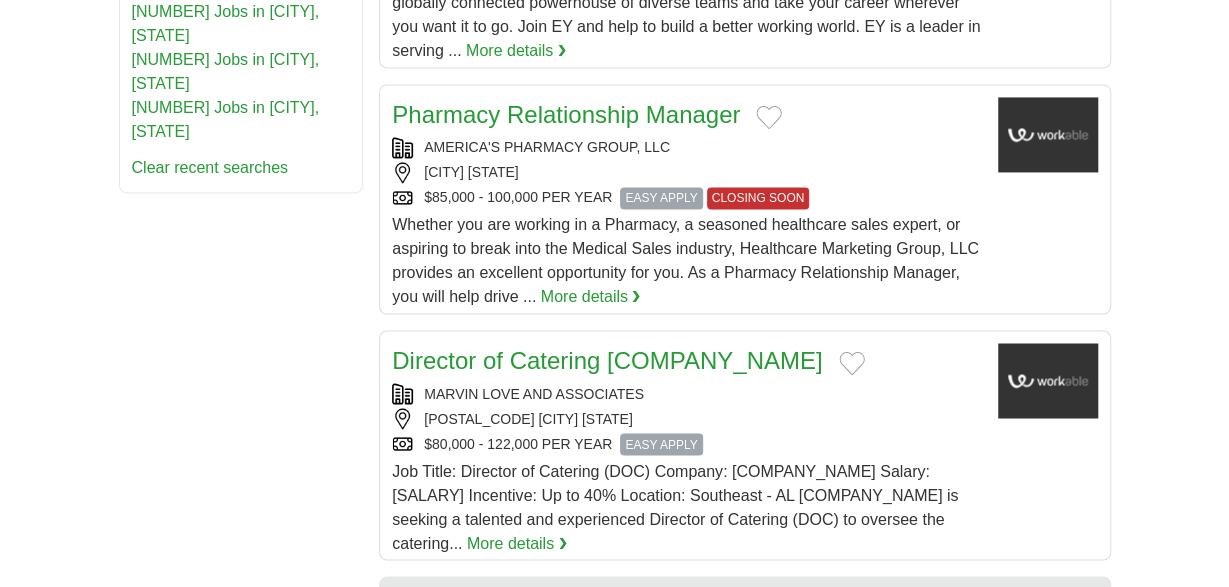 scroll, scrollTop: 1560, scrollLeft: 0, axis: vertical 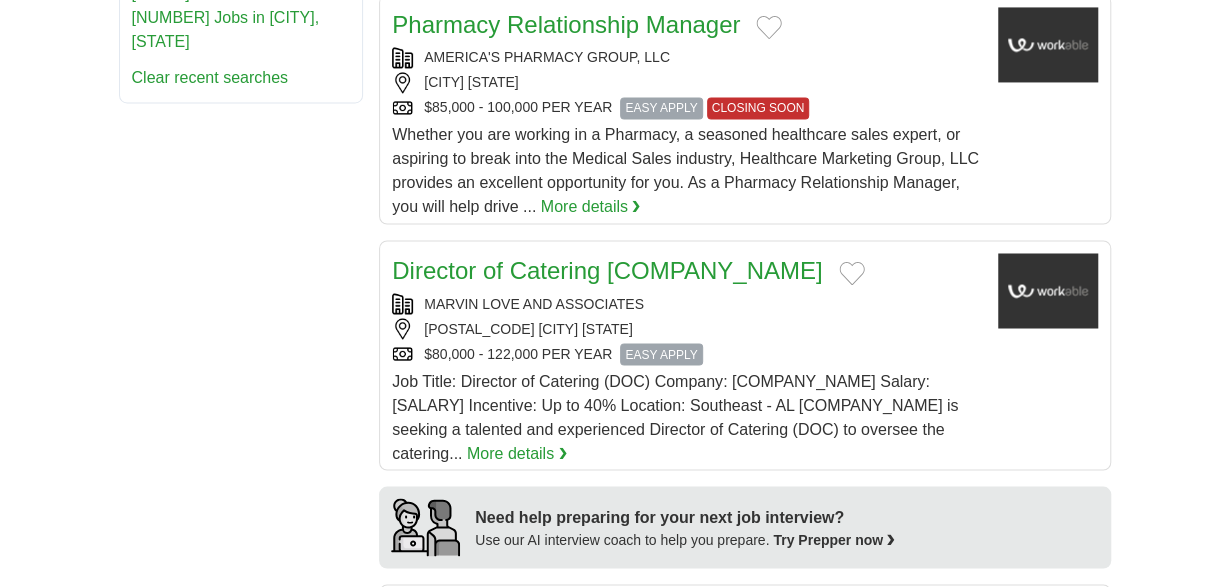 click on "More details ❯" at bounding box center [591, 207] 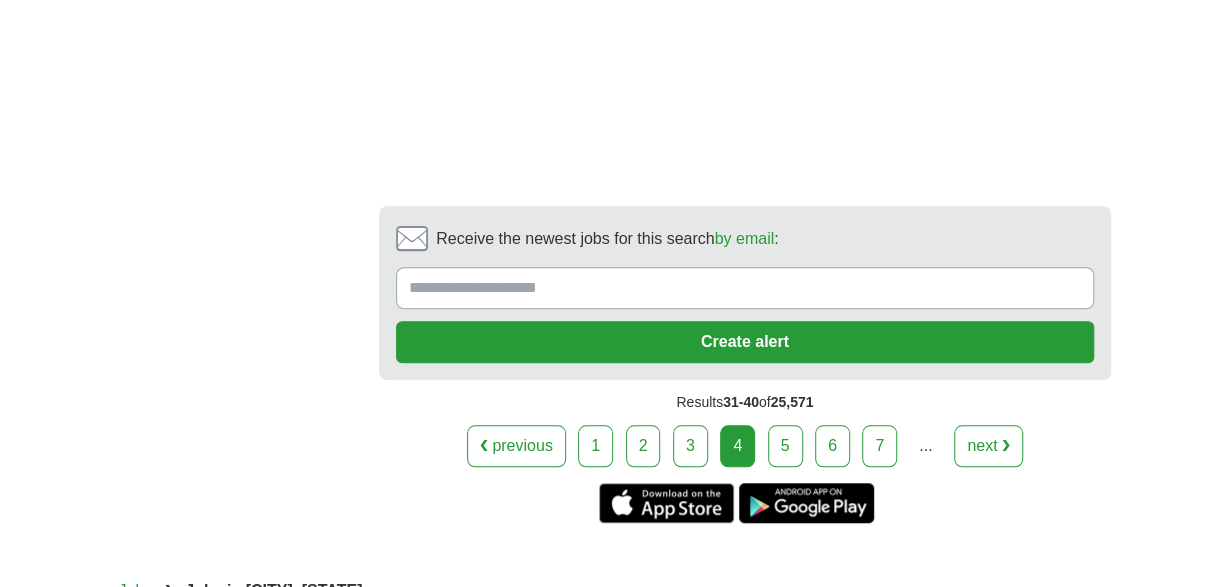 scroll, scrollTop: 4368, scrollLeft: 0, axis: vertical 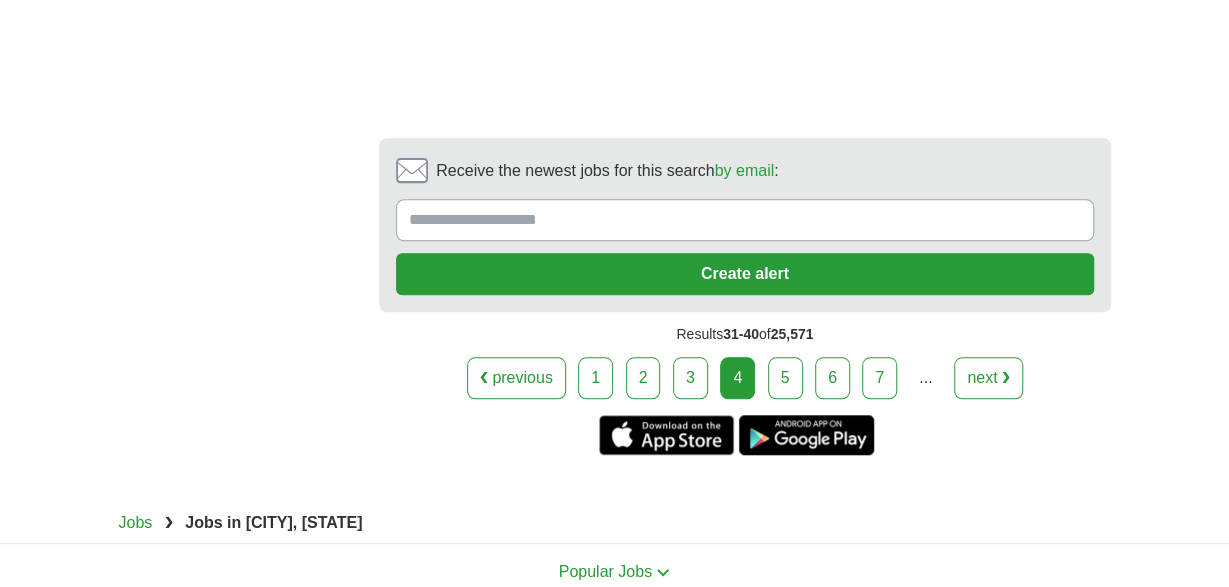 click on "next ❯" at bounding box center (988, 378) 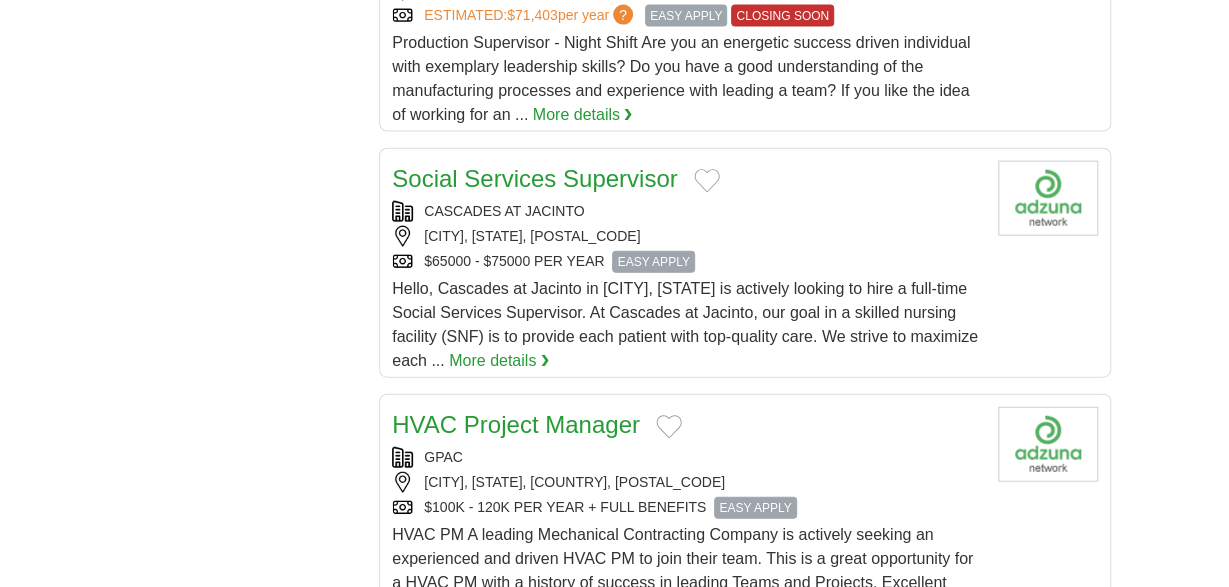 scroll, scrollTop: 2184, scrollLeft: 0, axis: vertical 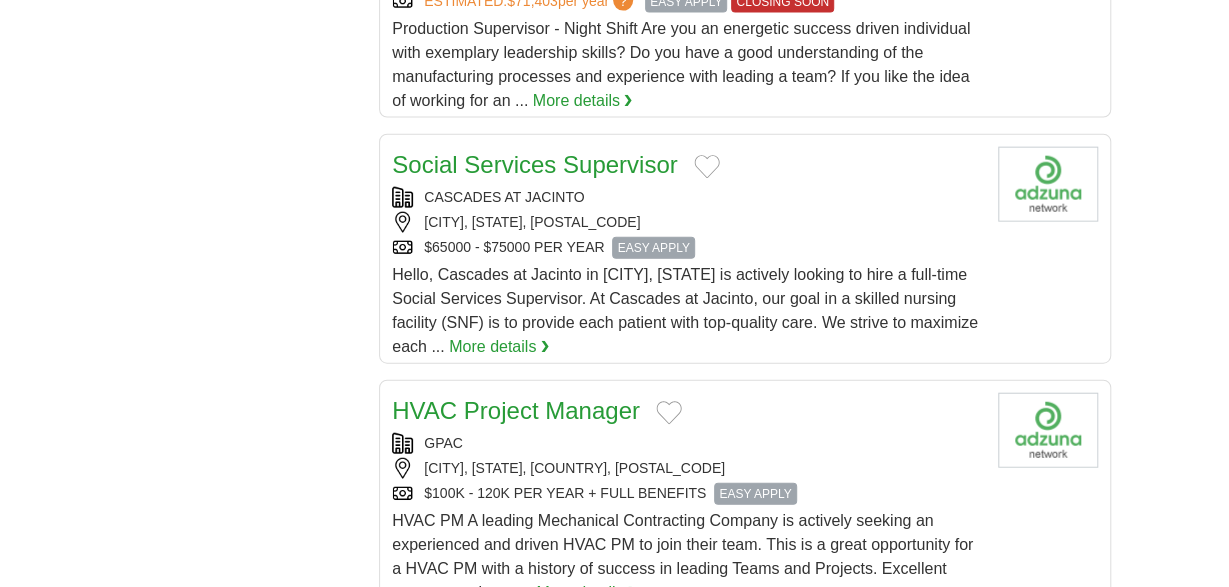 click on "More details ❯" at bounding box center (499, 347) 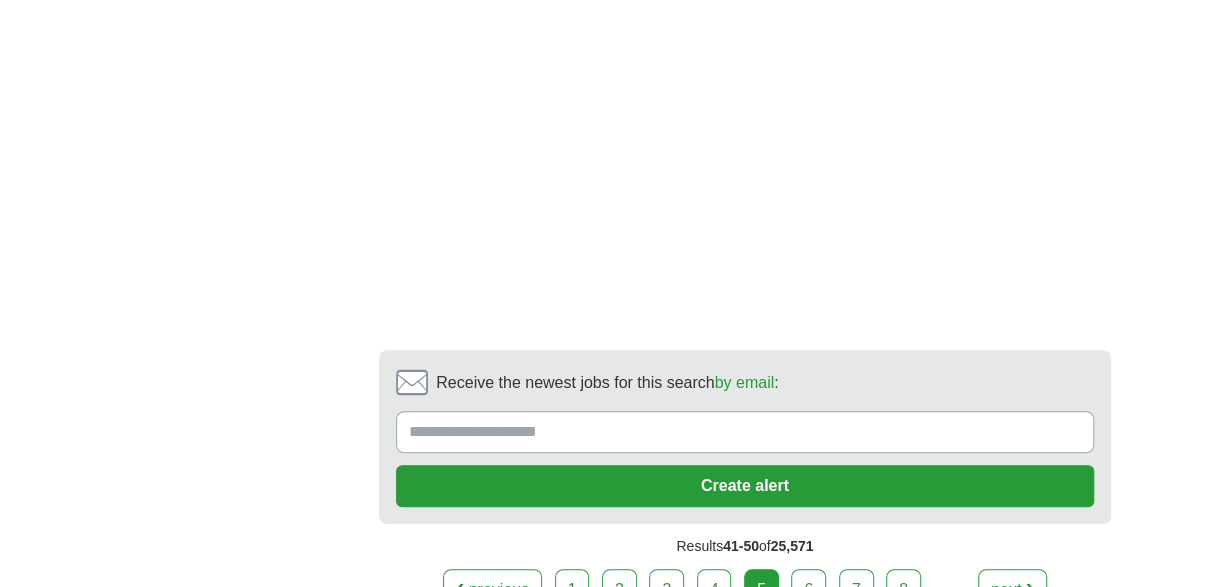 scroll, scrollTop: 4108, scrollLeft: 0, axis: vertical 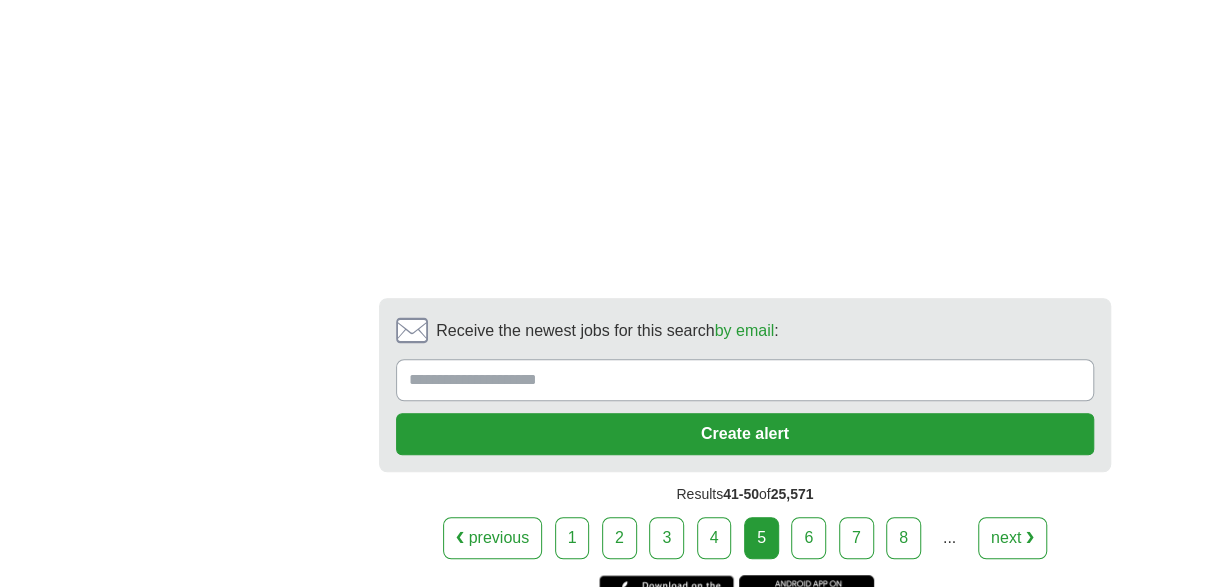 click on "6" at bounding box center (808, 538) 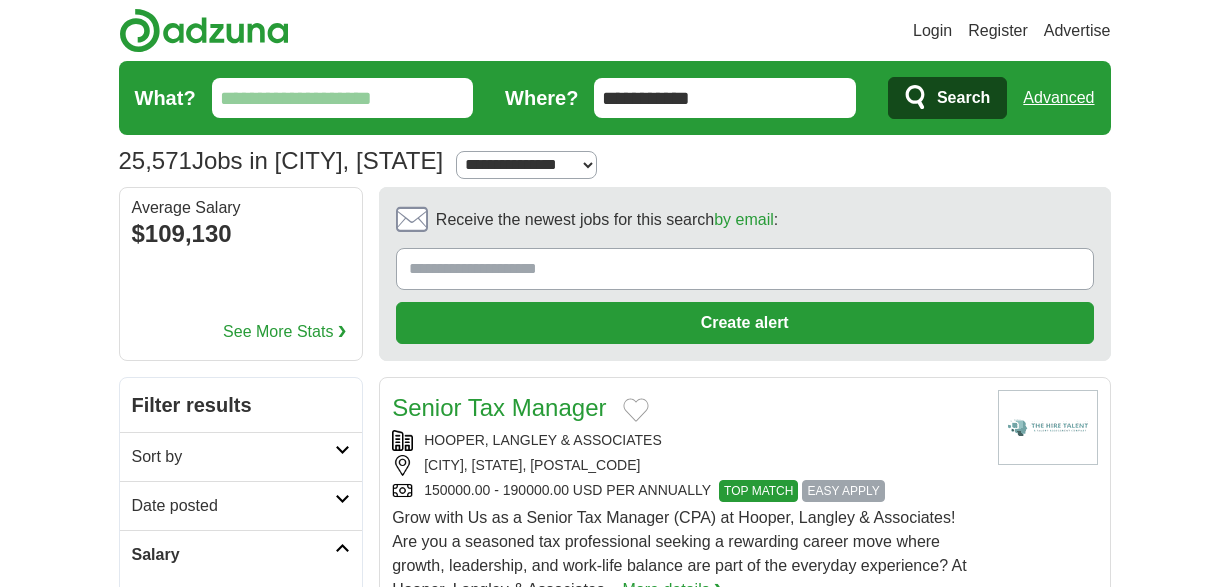 scroll, scrollTop: 0, scrollLeft: 0, axis: both 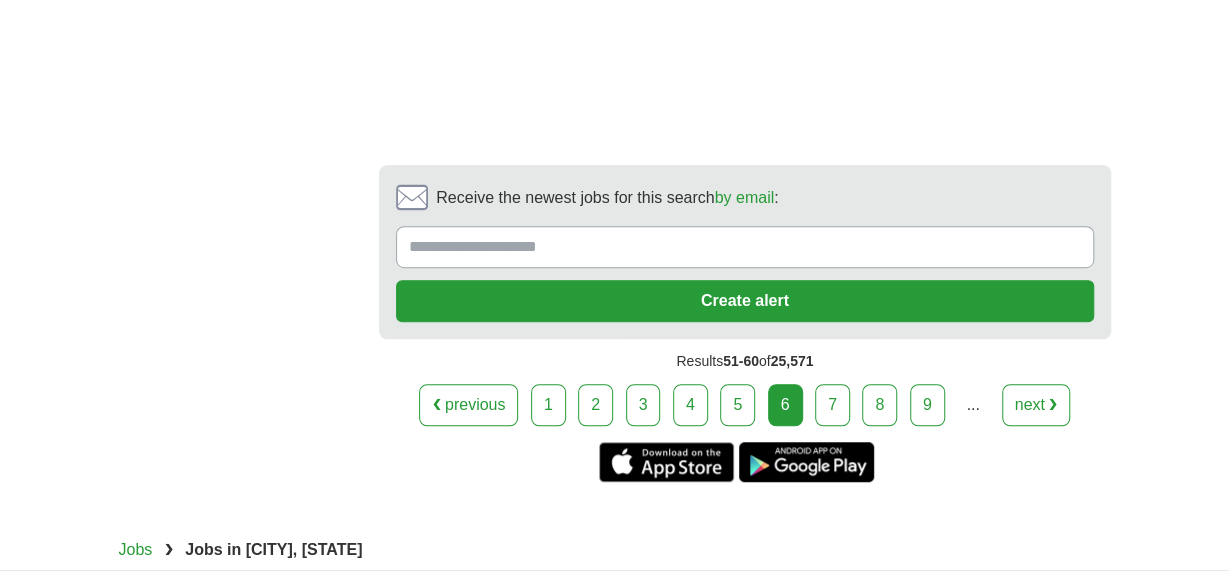 click on "next ❯" at bounding box center (1036, 405) 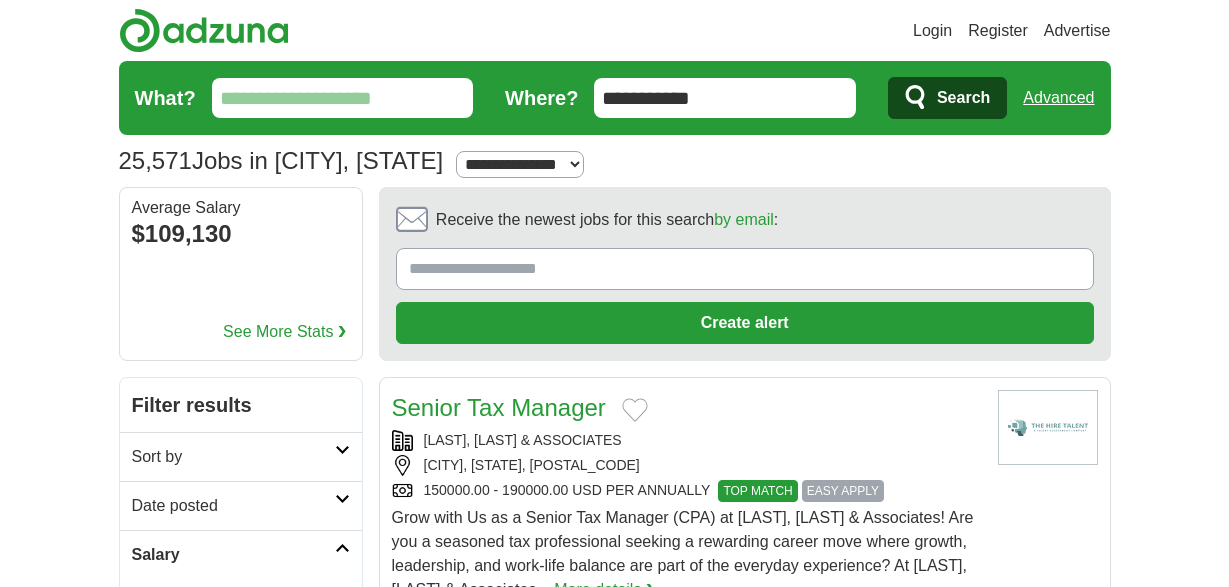 scroll, scrollTop: 0, scrollLeft: 0, axis: both 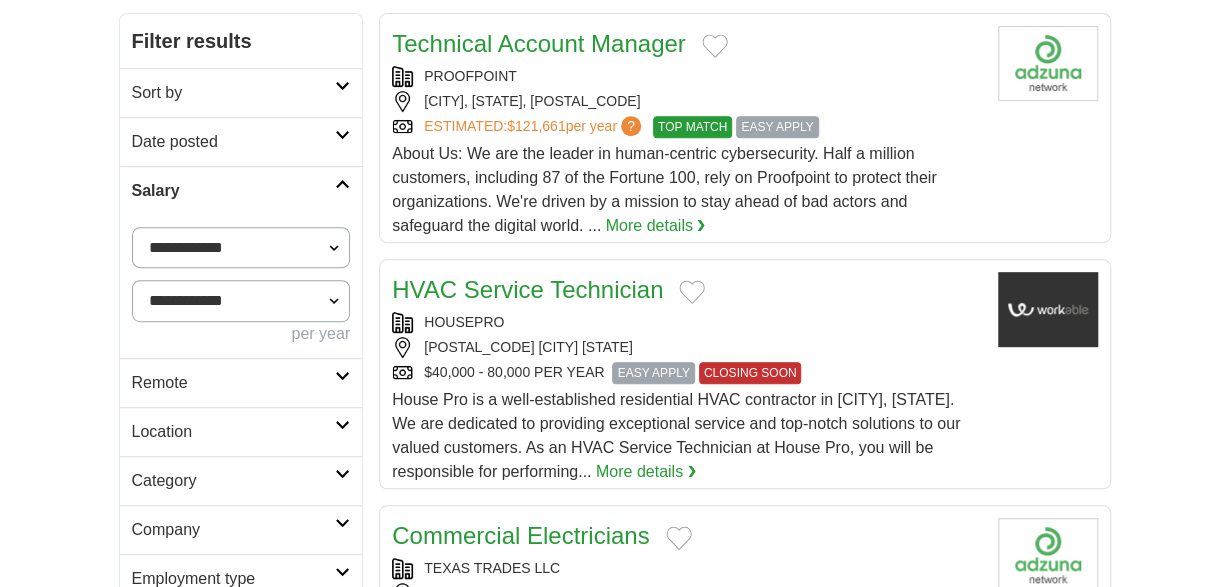 click on "Technical Account Manager" at bounding box center (539, 43) 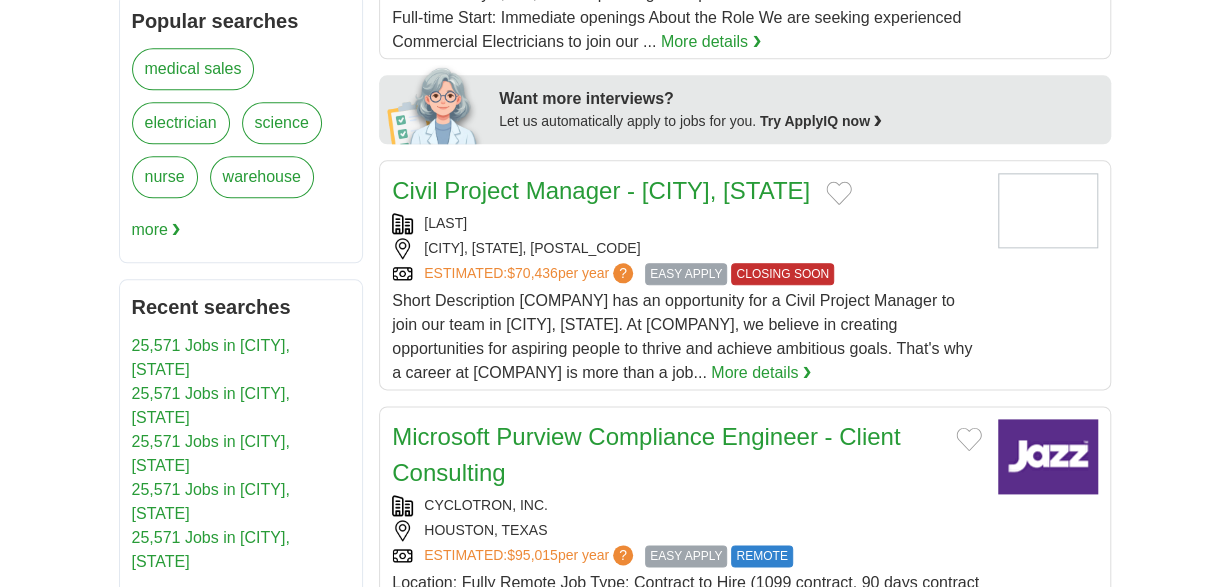 scroll, scrollTop: 1092, scrollLeft: 0, axis: vertical 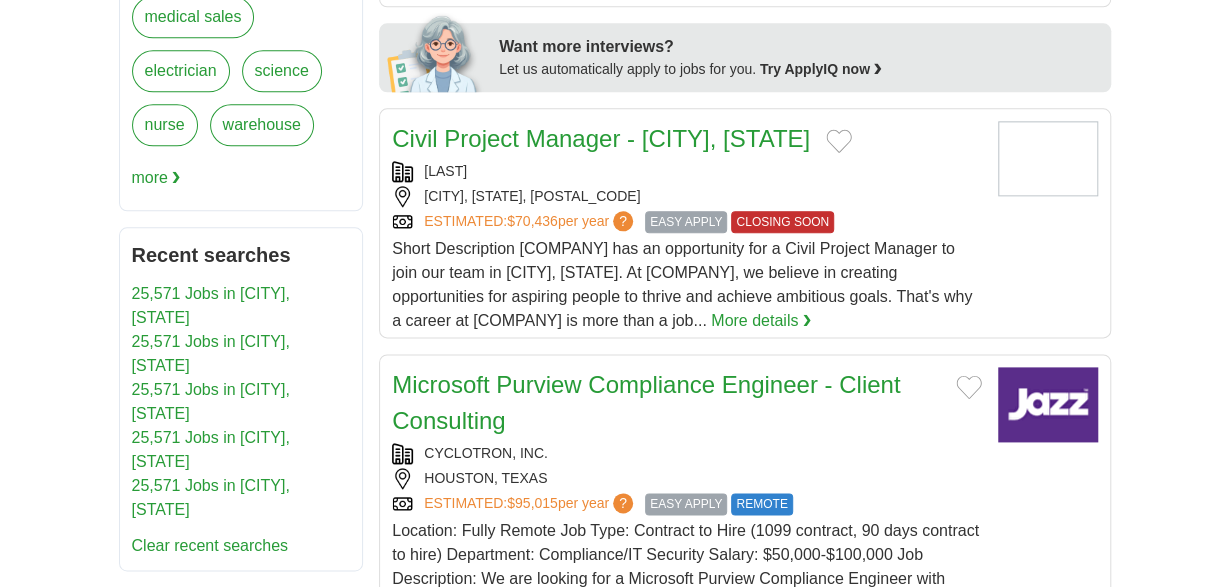 click on "Civil Project Manager - Houston, TX" at bounding box center [601, 138] 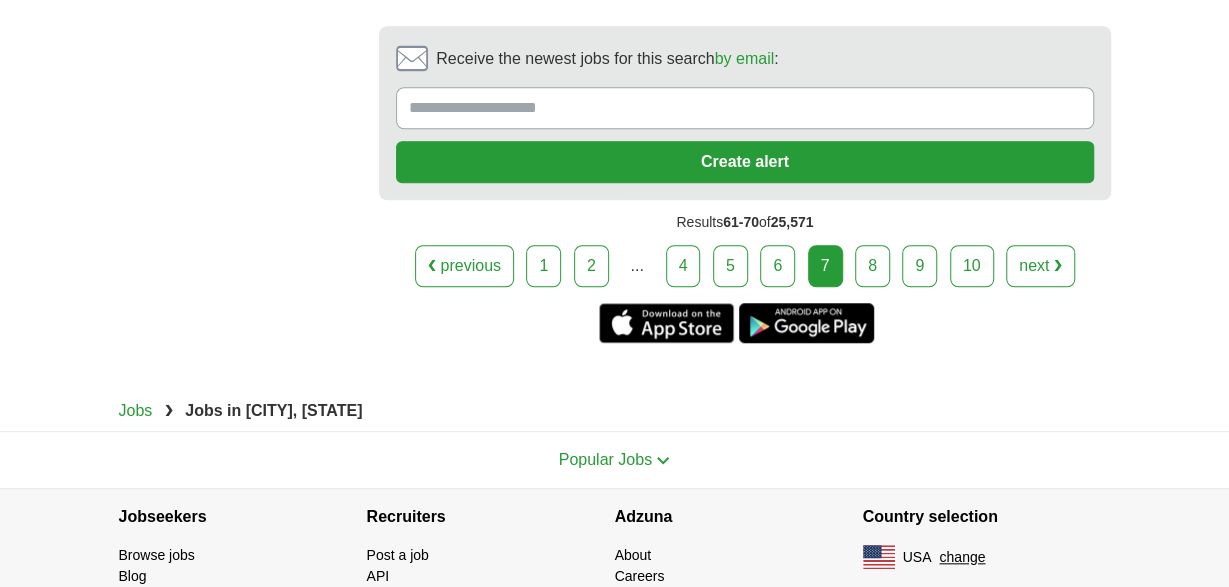 scroll, scrollTop: 4420, scrollLeft: 0, axis: vertical 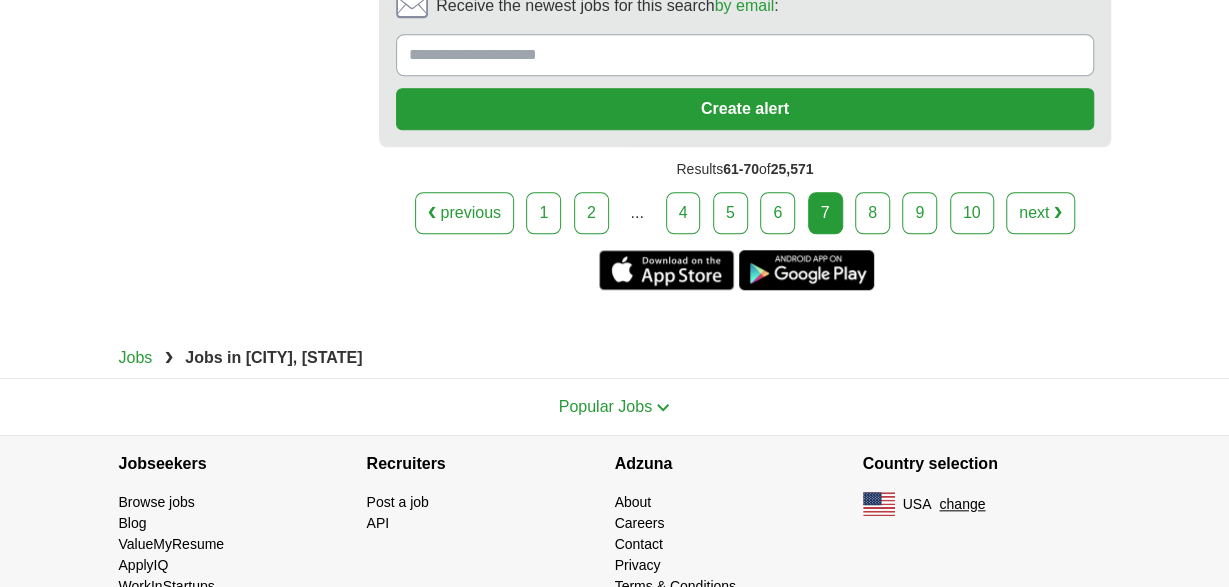 click on "next ❯" at bounding box center (1040, 213) 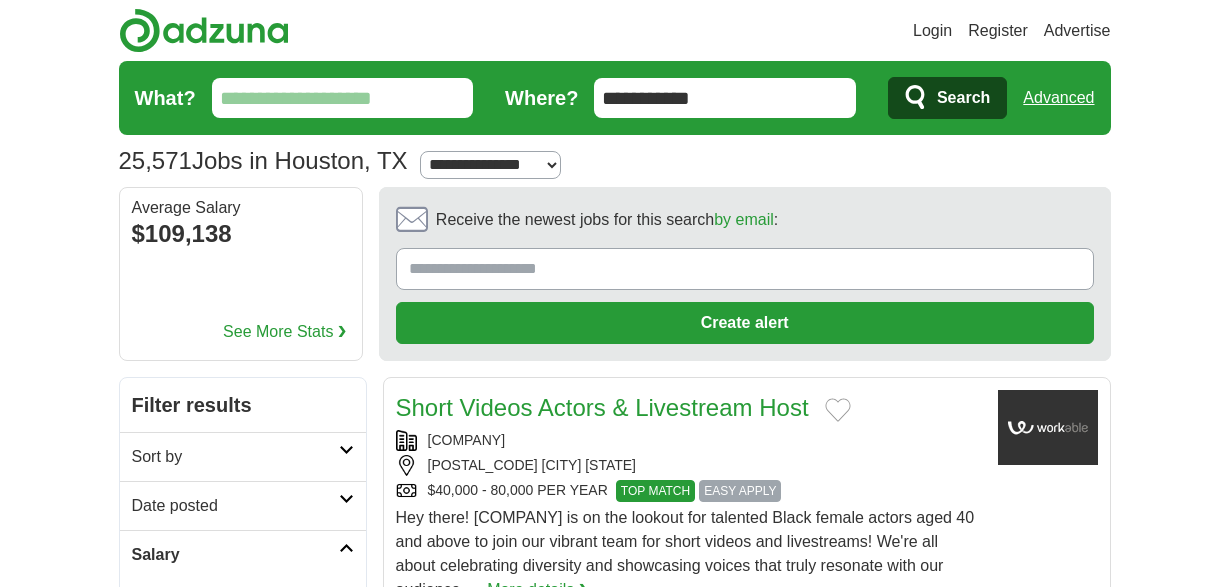scroll, scrollTop: 0, scrollLeft: 0, axis: both 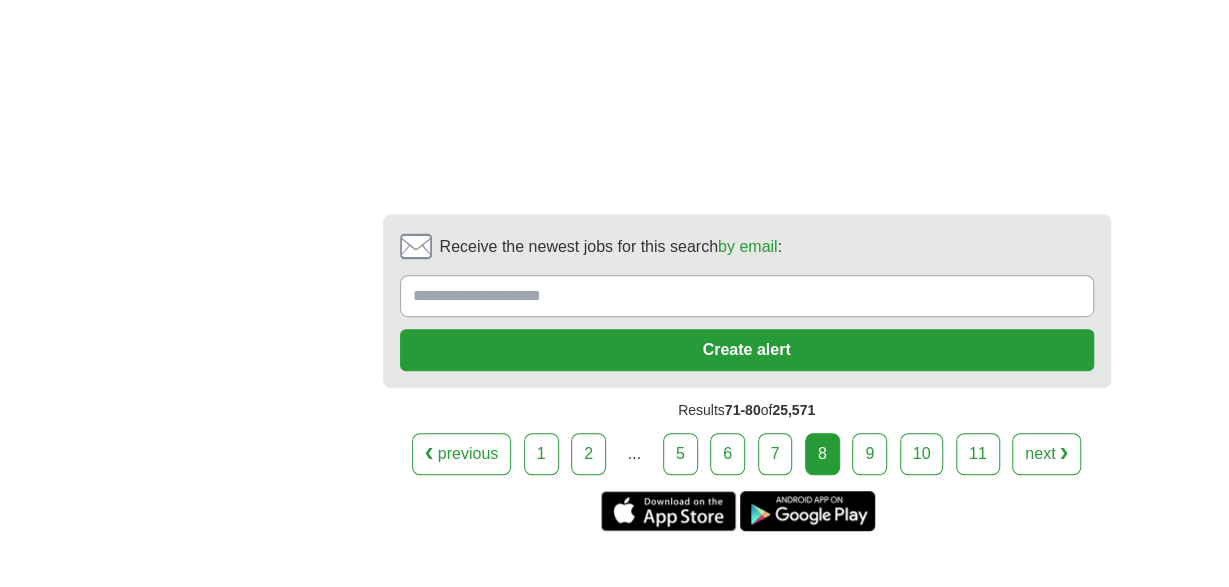 click on "9" at bounding box center [869, 454] 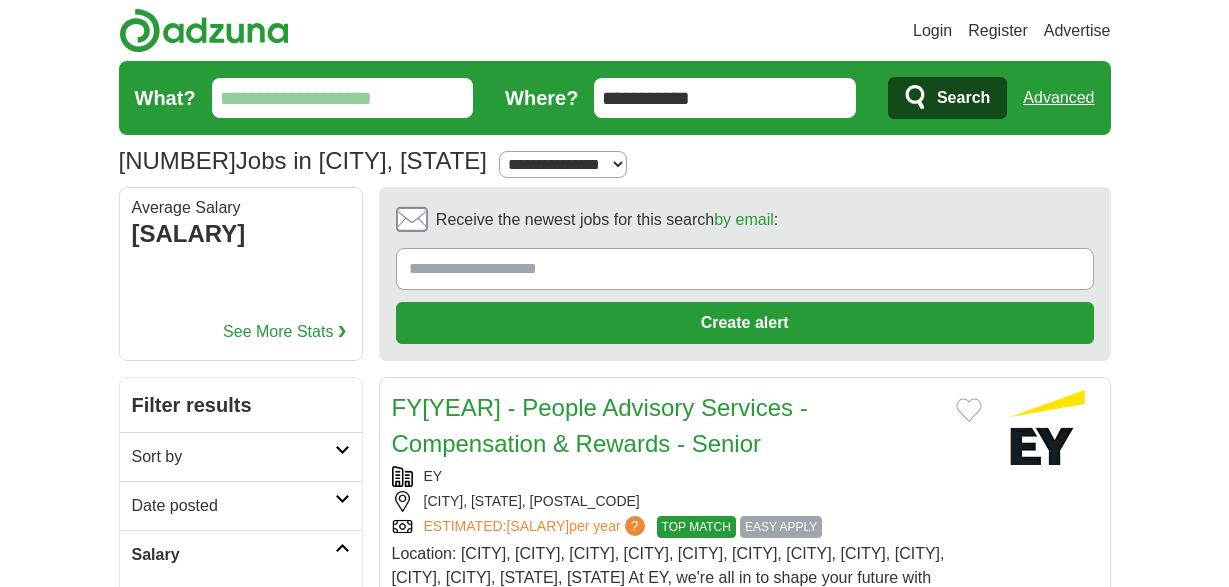 scroll, scrollTop: 0, scrollLeft: 0, axis: both 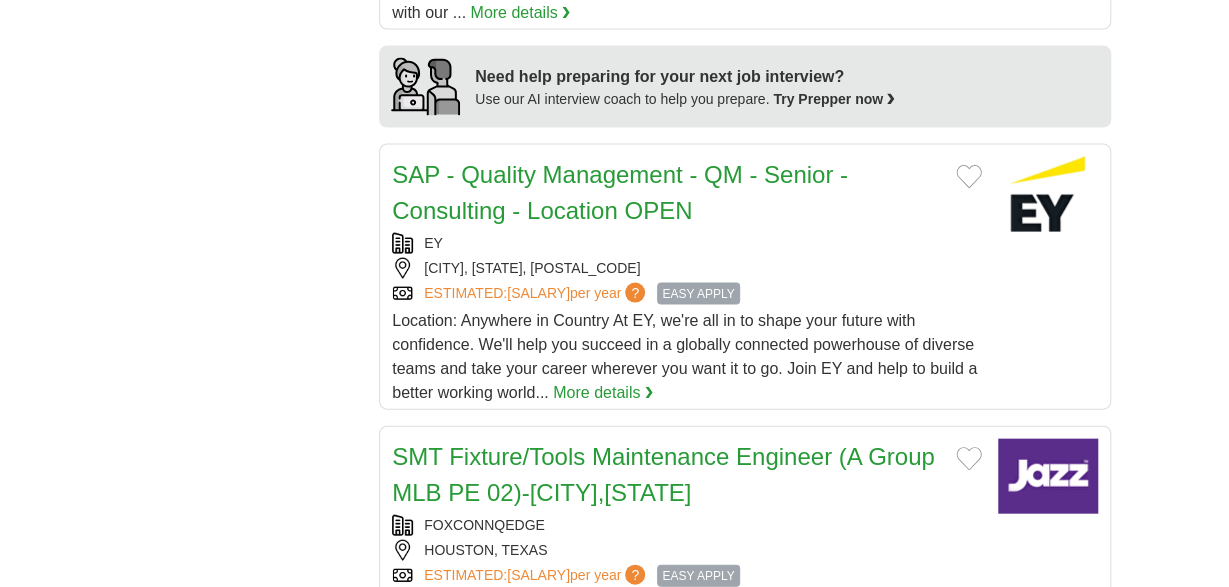 click on "SAP - Quality Management - QM - Senior - Consulting - Location OPEN" at bounding box center [620, 192] 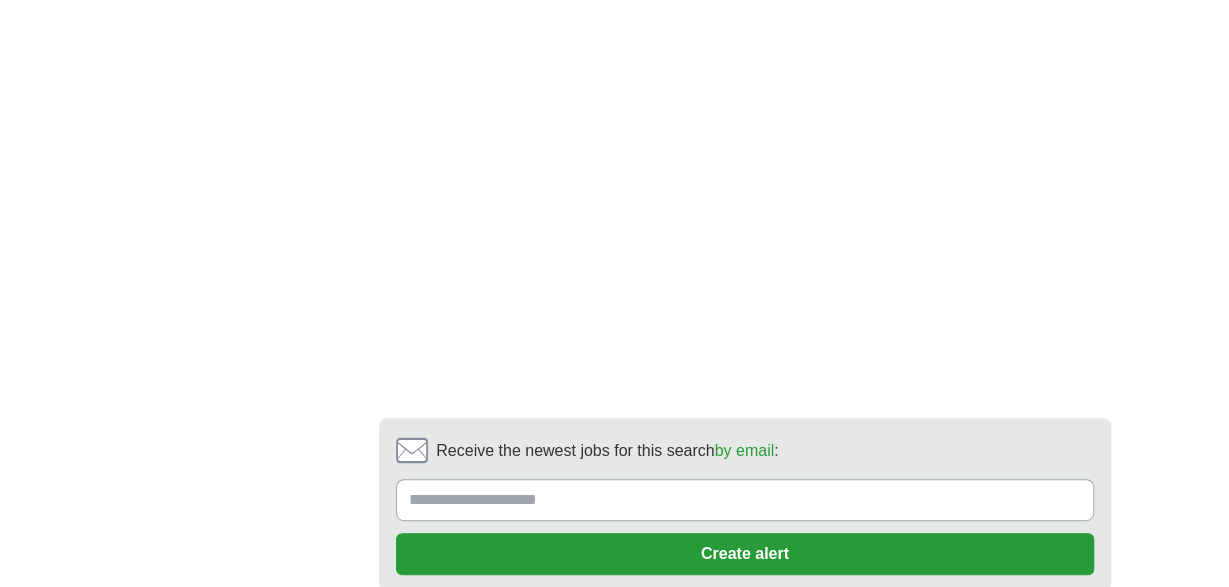 scroll, scrollTop: 3848, scrollLeft: 0, axis: vertical 